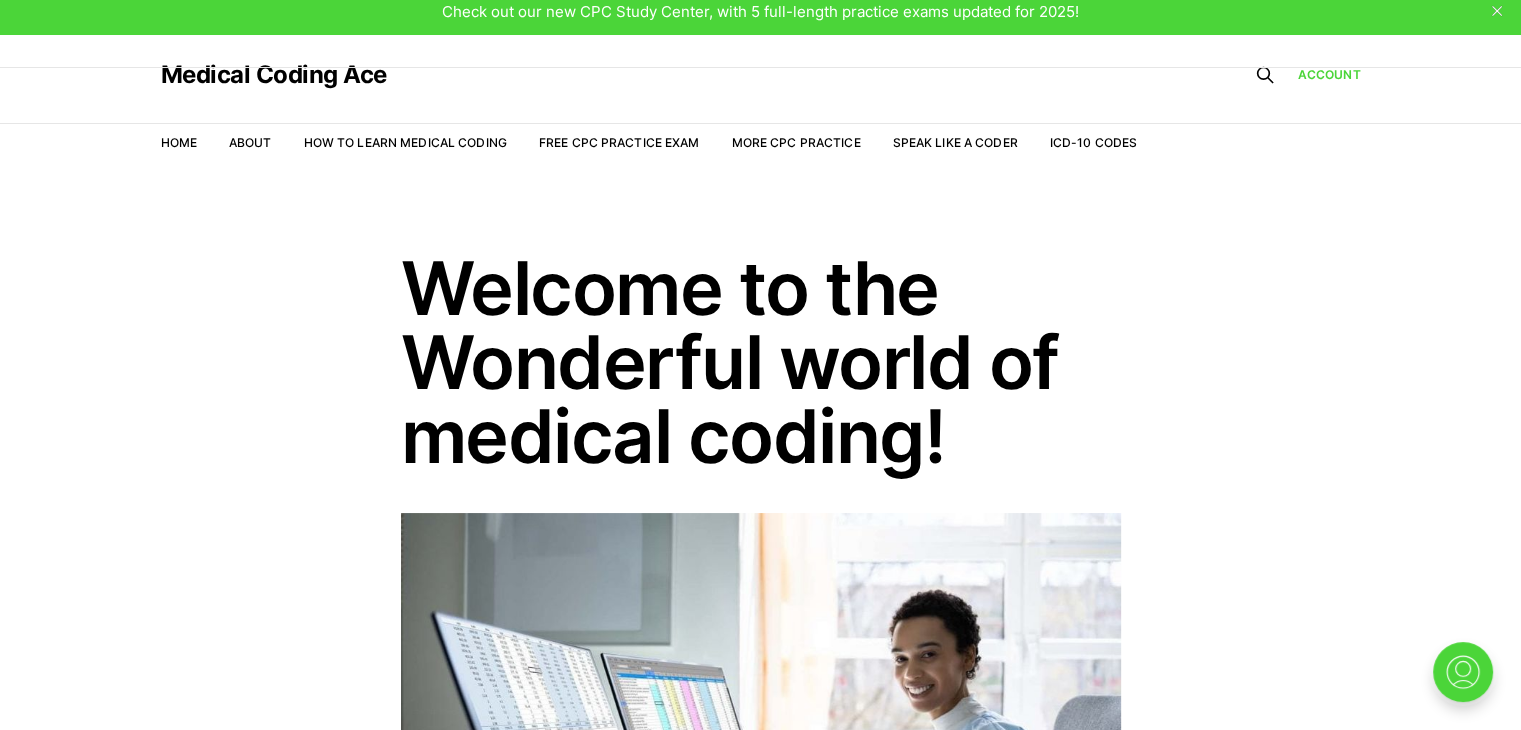 scroll, scrollTop: 0, scrollLeft: 0, axis: both 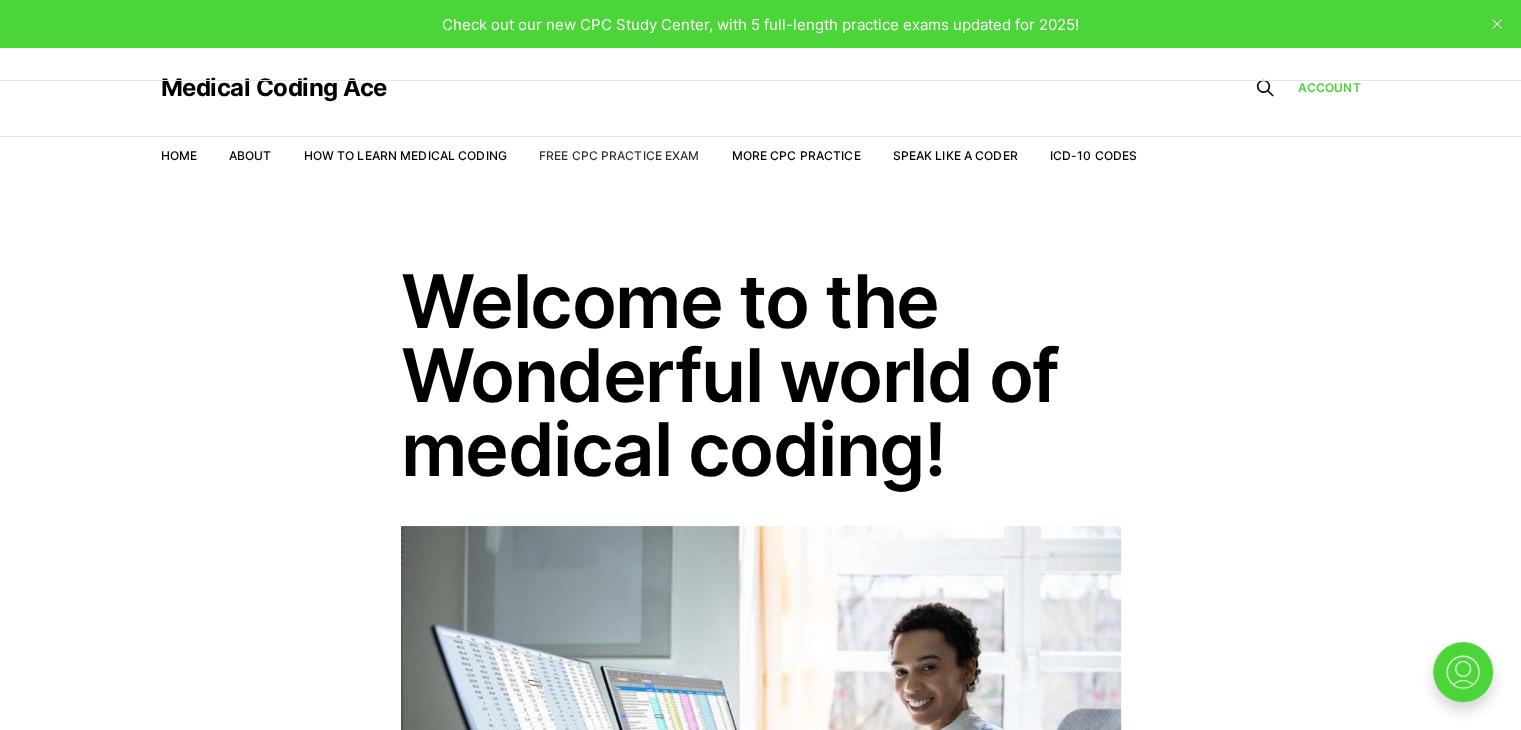 click on "Free CPC Practice Exam" at bounding box center (619, 155) 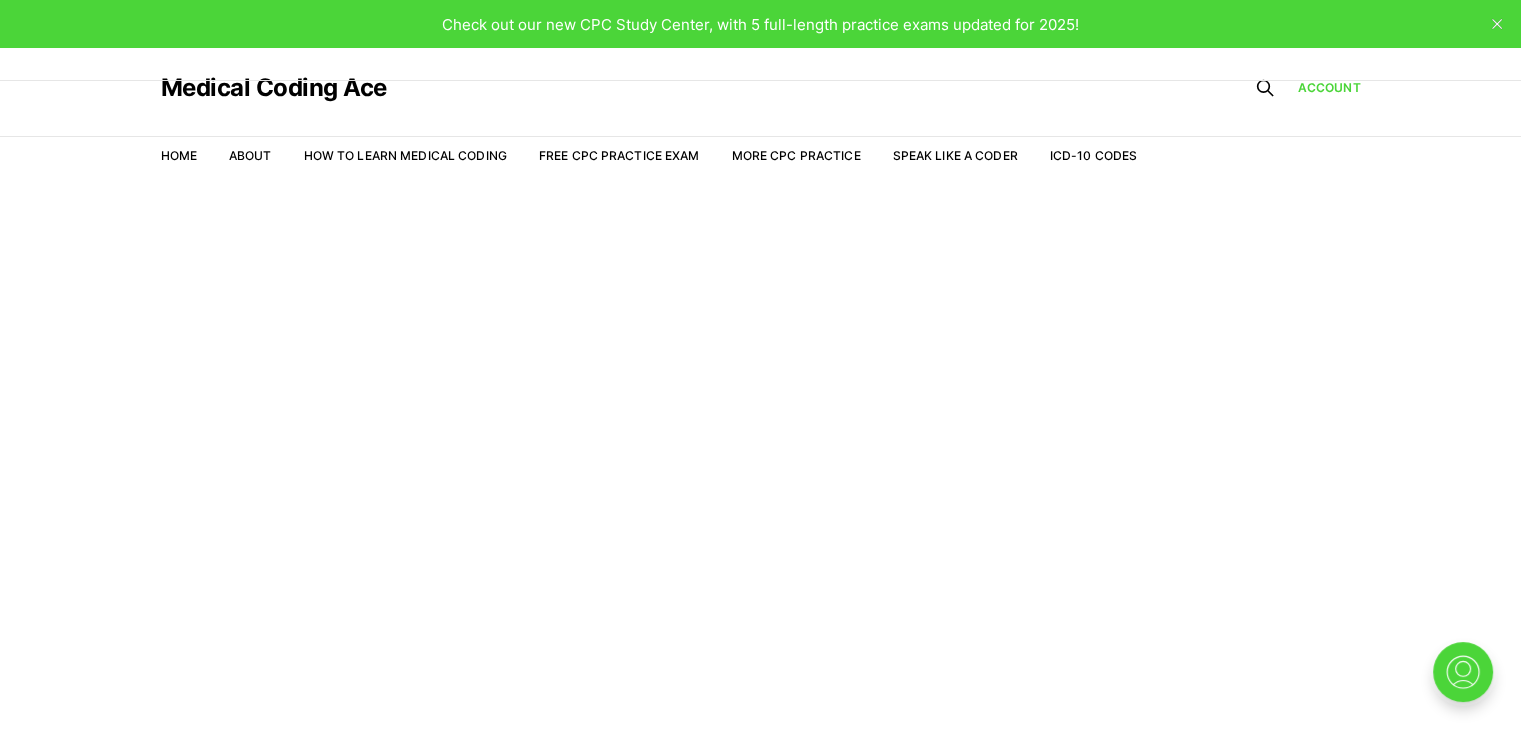 scroll, scrollTop: 0, scrollLeft: 0, axis: both 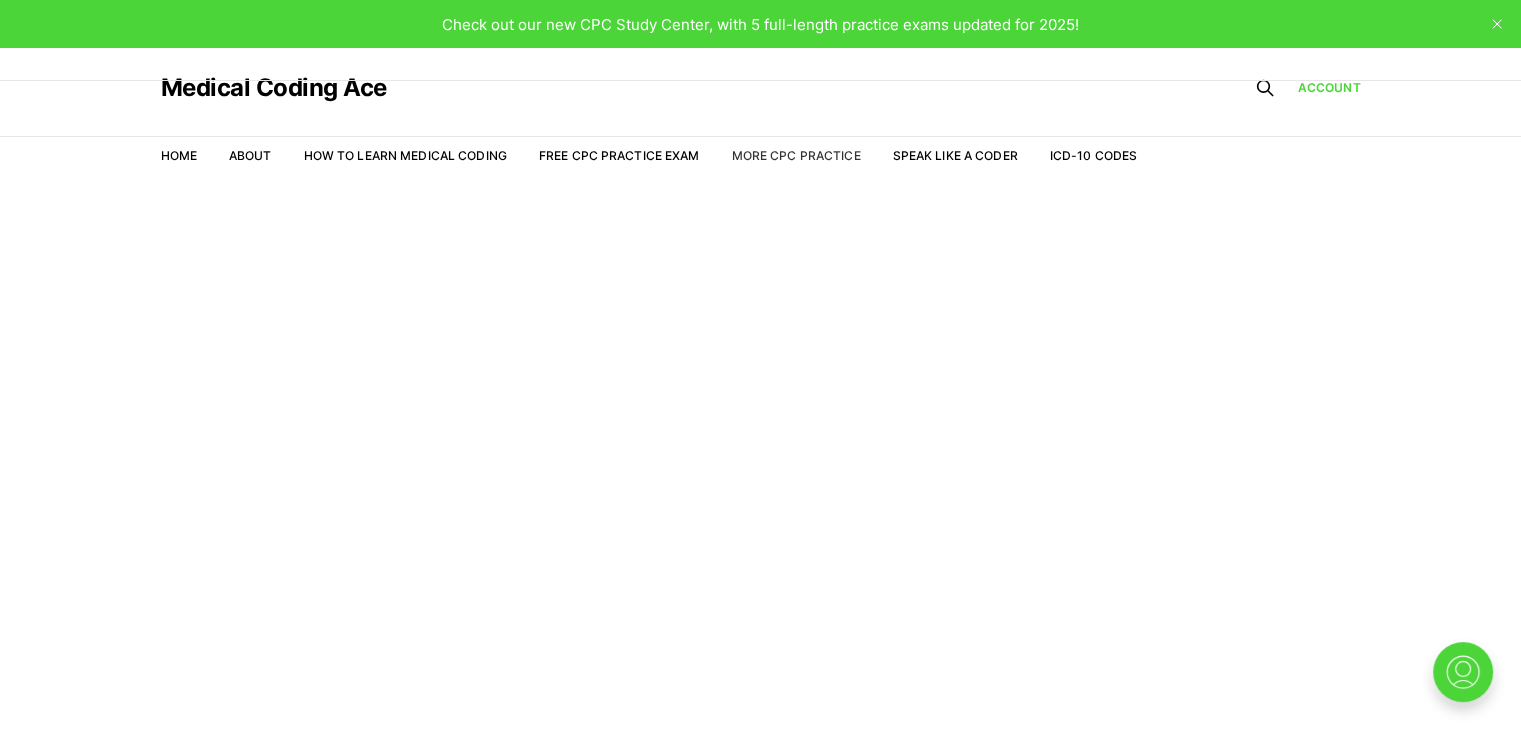 click on "More CPC Practice" at bounding box center [795, 155] 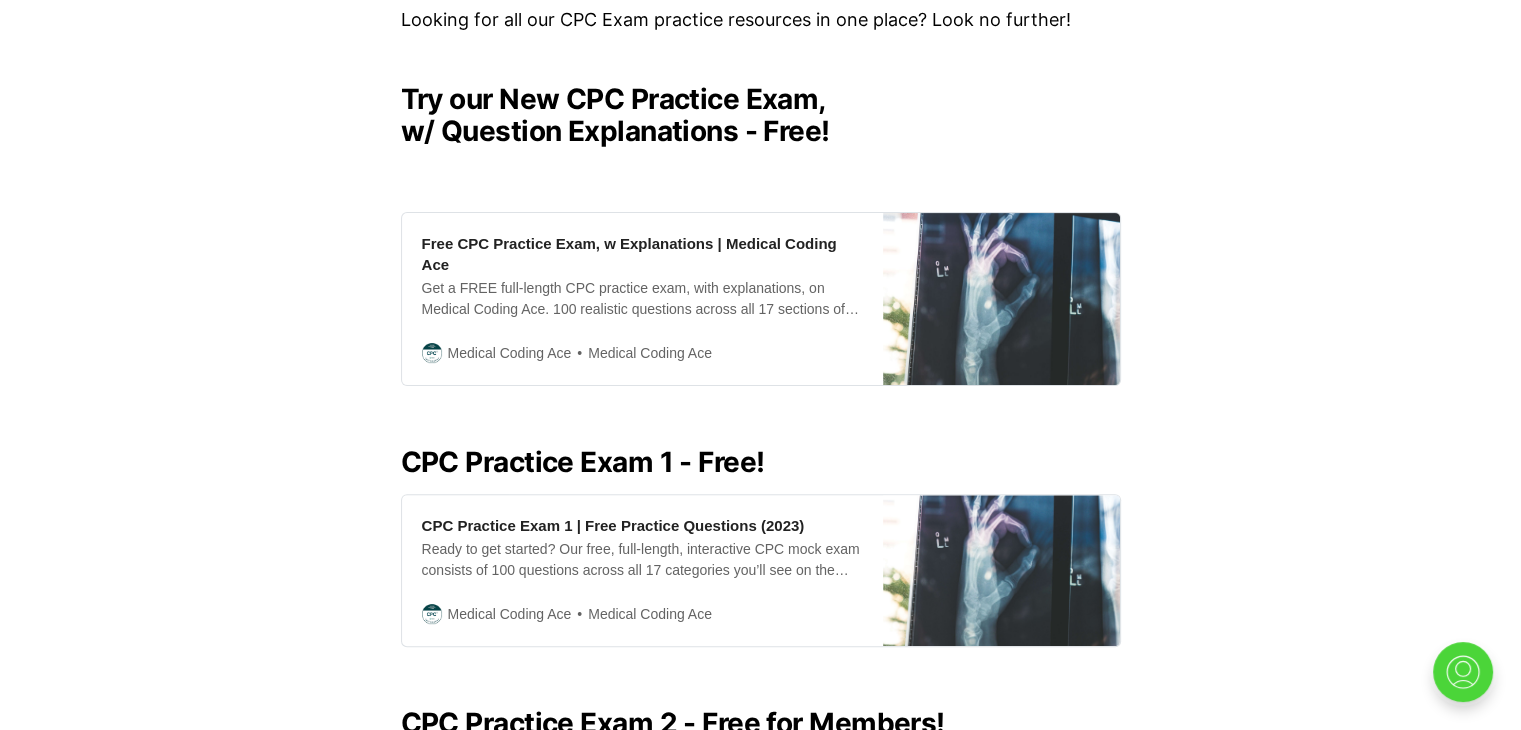 scroll, scrollTop: 500, scrollLeft: 0, axis: vertical 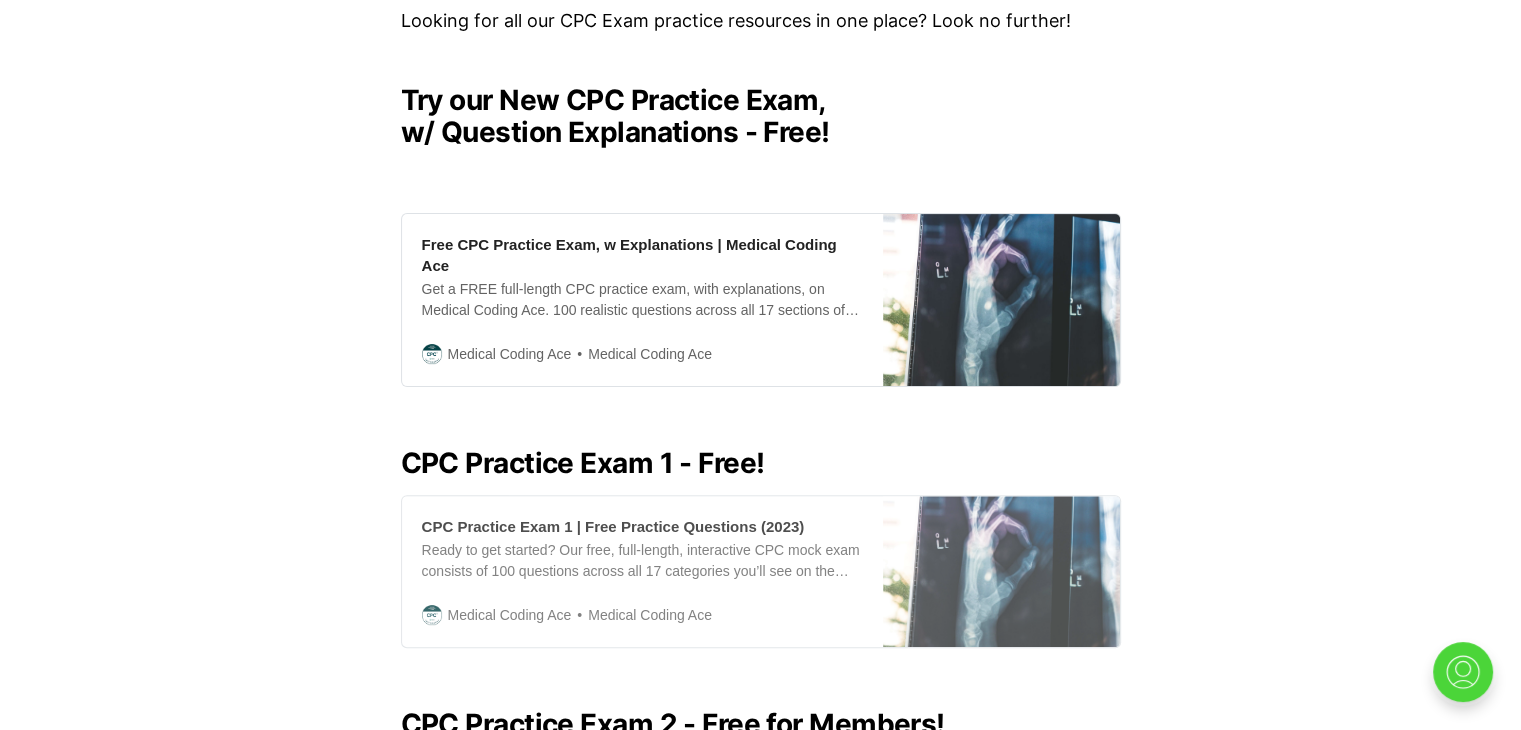 click on "Ready to get started? Our free, full-length, interactive CPC mock exam consists of 100 questions across all 17 categories you’ll see on the official Certified Professional Coder exam. Click here to start practicing!" at bounding box center [642, 561] 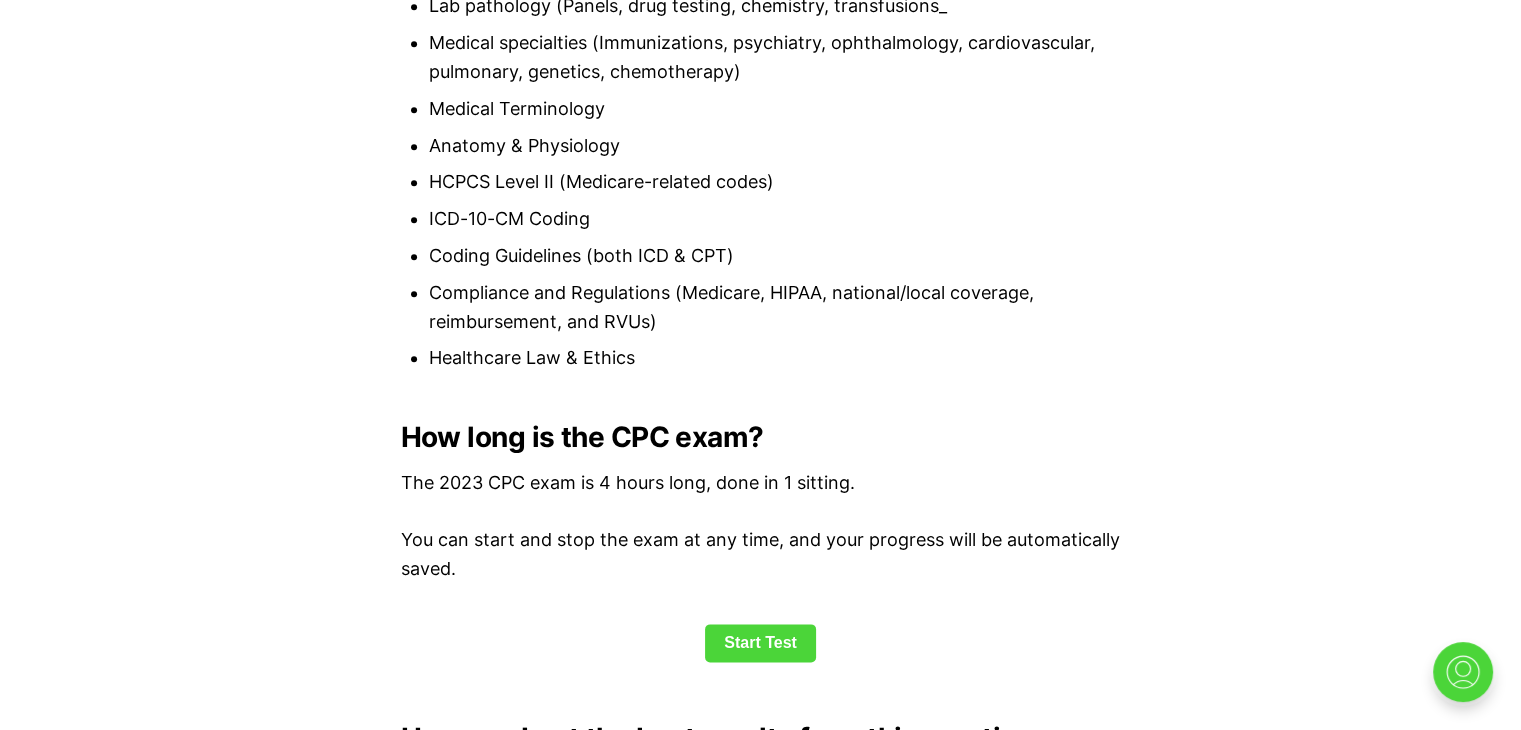 scroll, scrollTop: 2600, scrollLeft: 0, axis: vertical 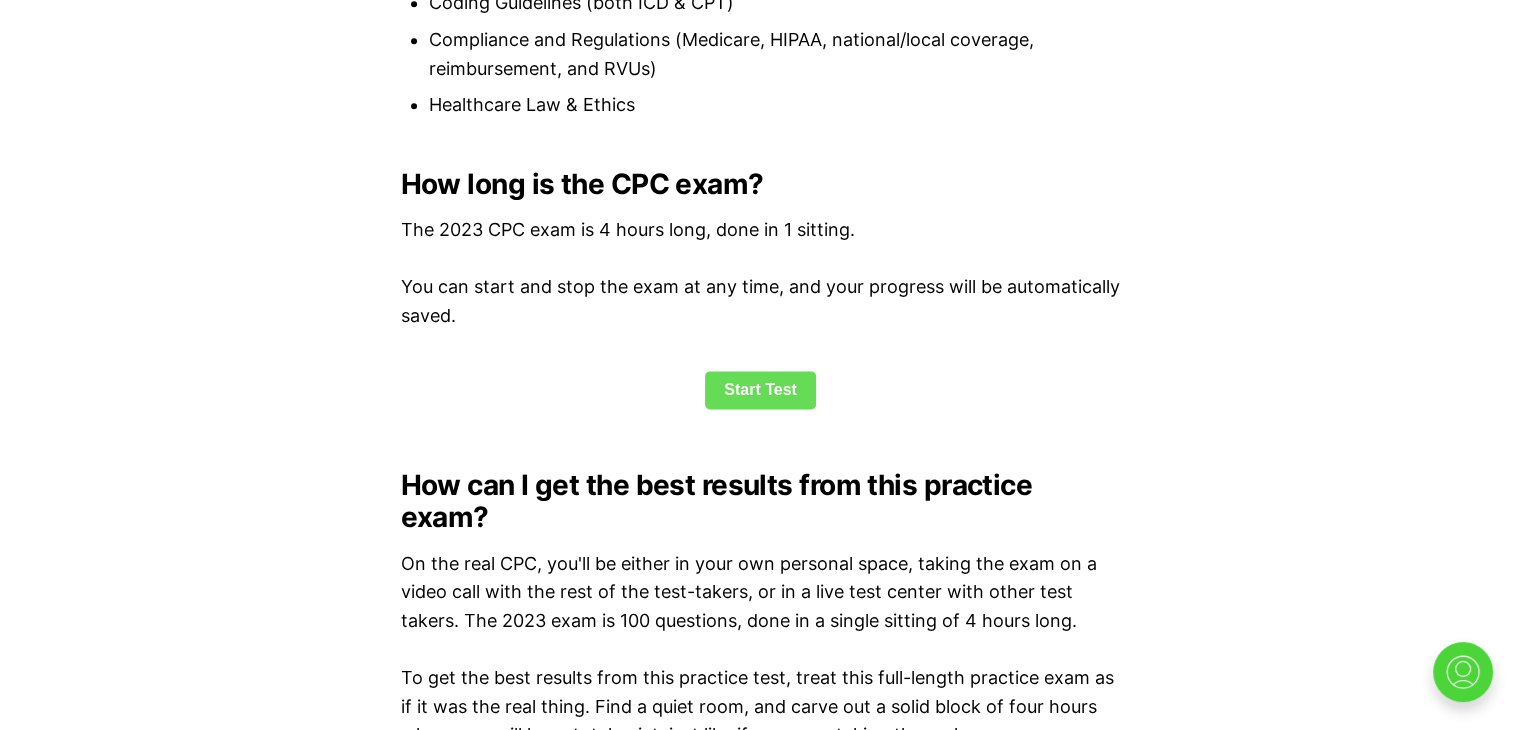 click on "Start Test" at bounding box center [760, 390] 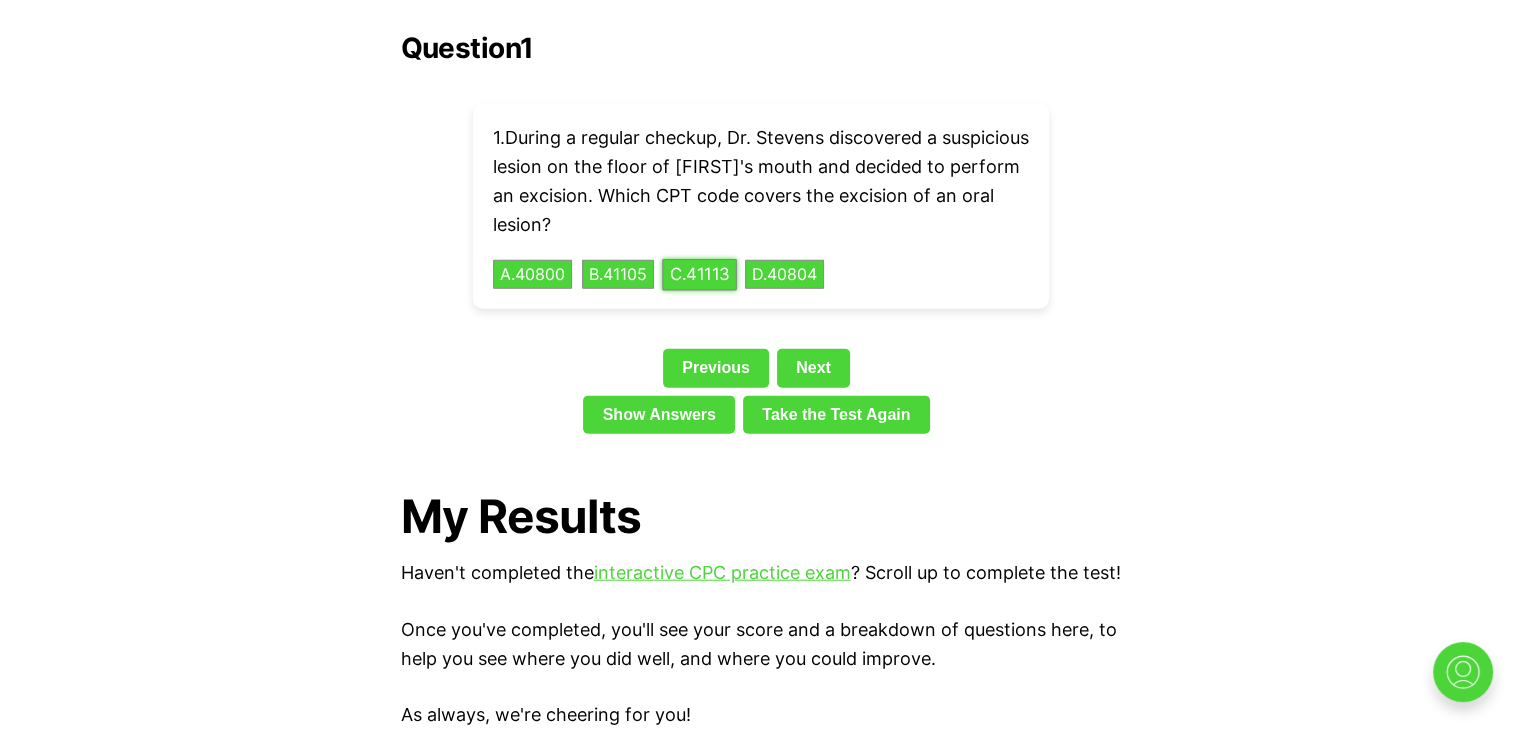 click on "C .  41113" at bounding box center [699, 274] 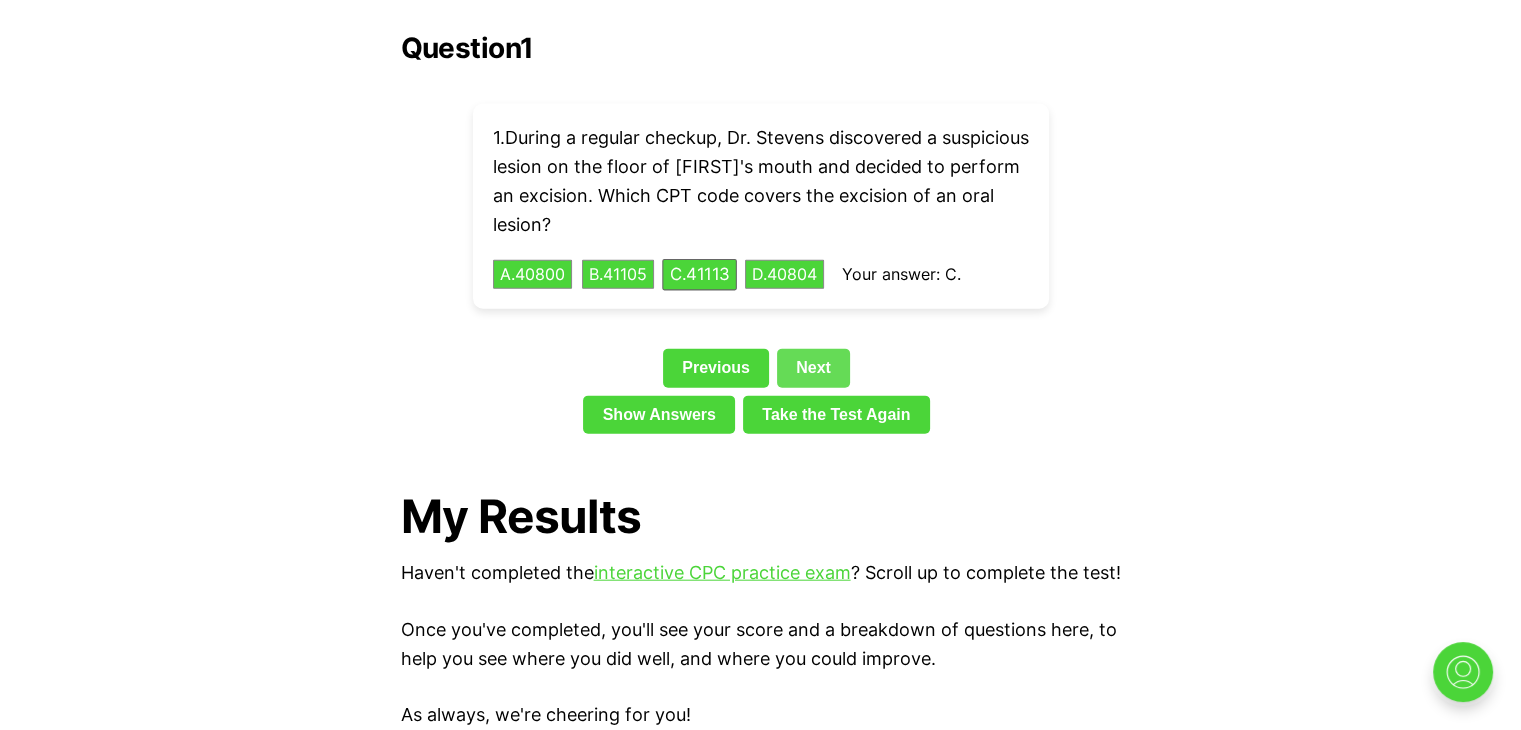 click on "Next" at bounding box center [813, 368] 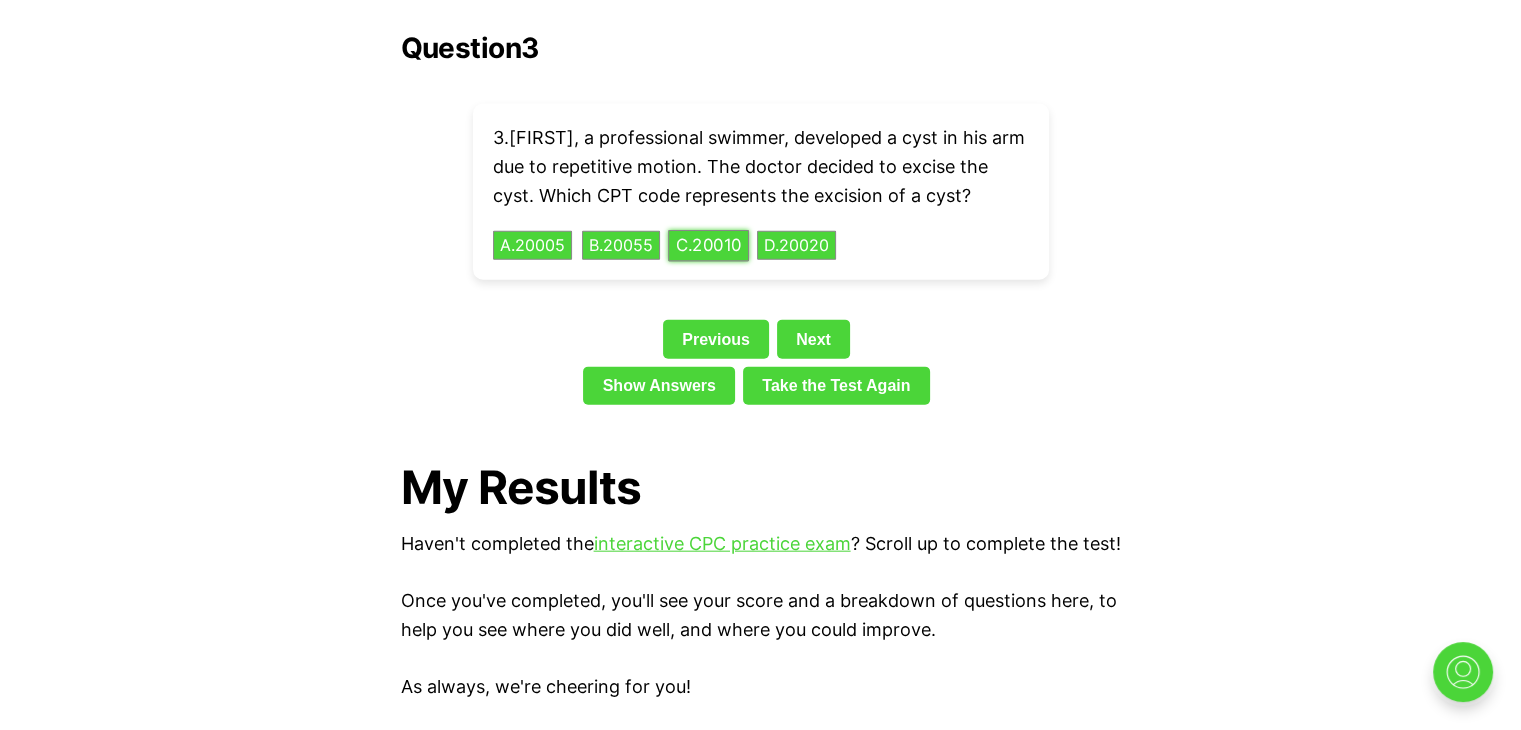 click on "C .  20010" at bounding box center (708, 245) 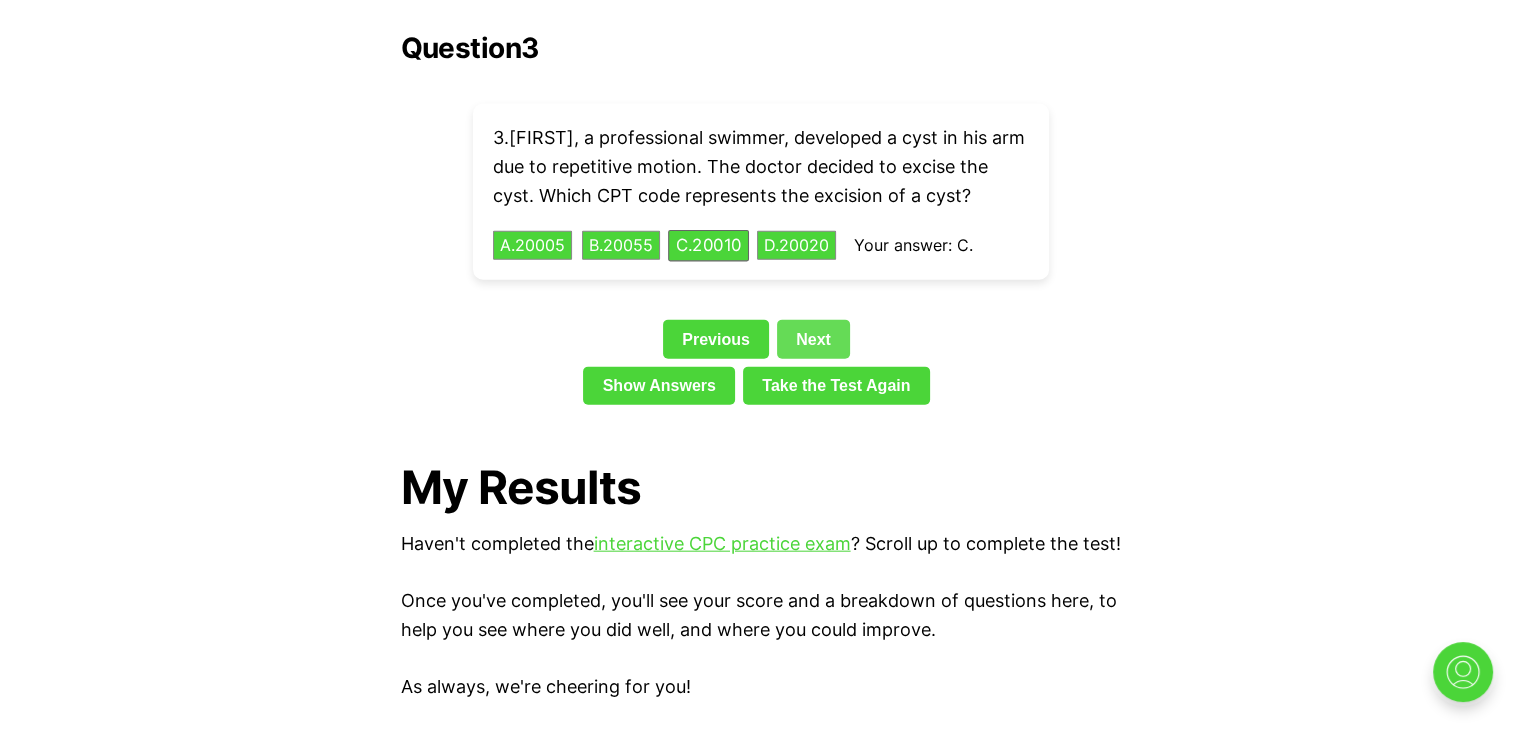 click on "Next" at bounding box center (813, 339) 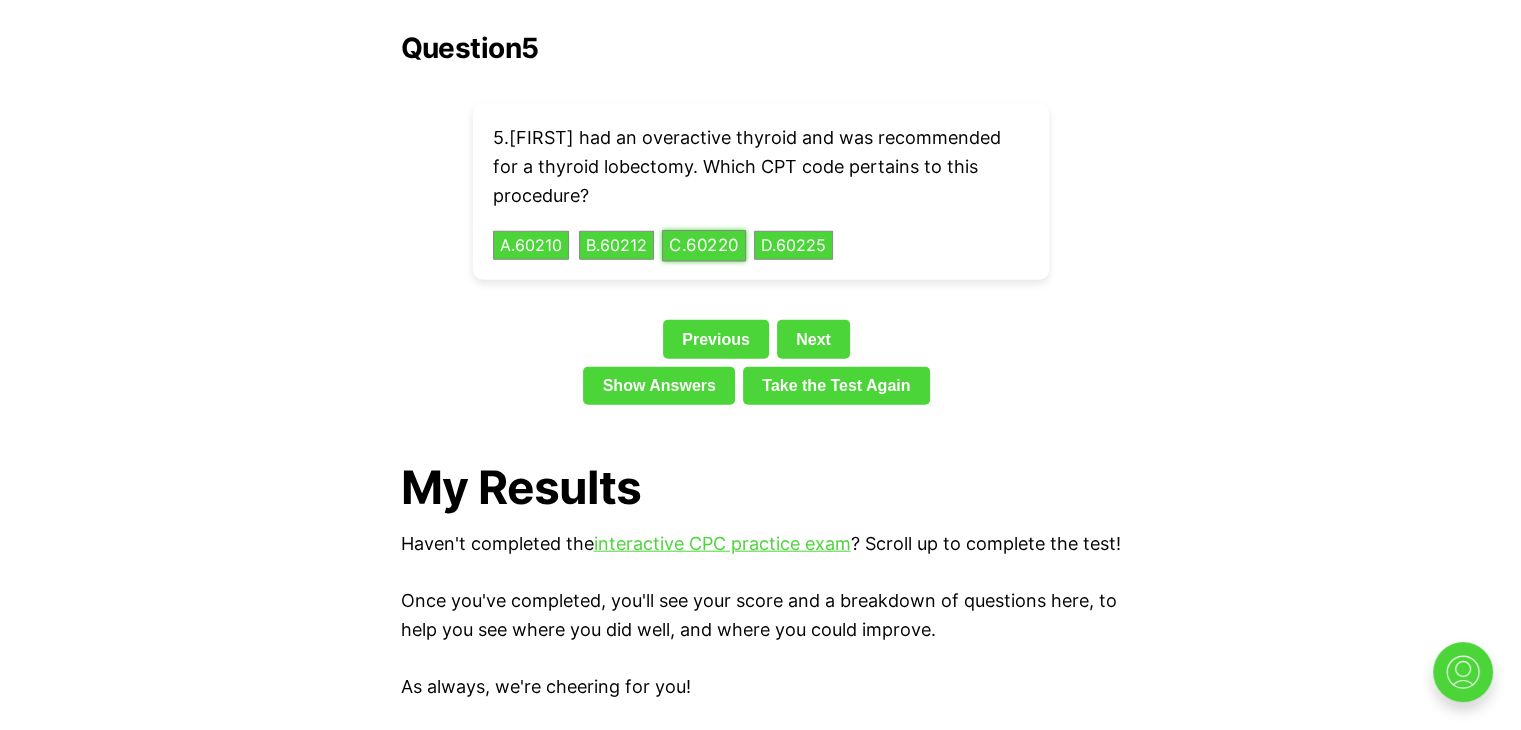 click on "C .  60220" at bounding box center (704, 245) 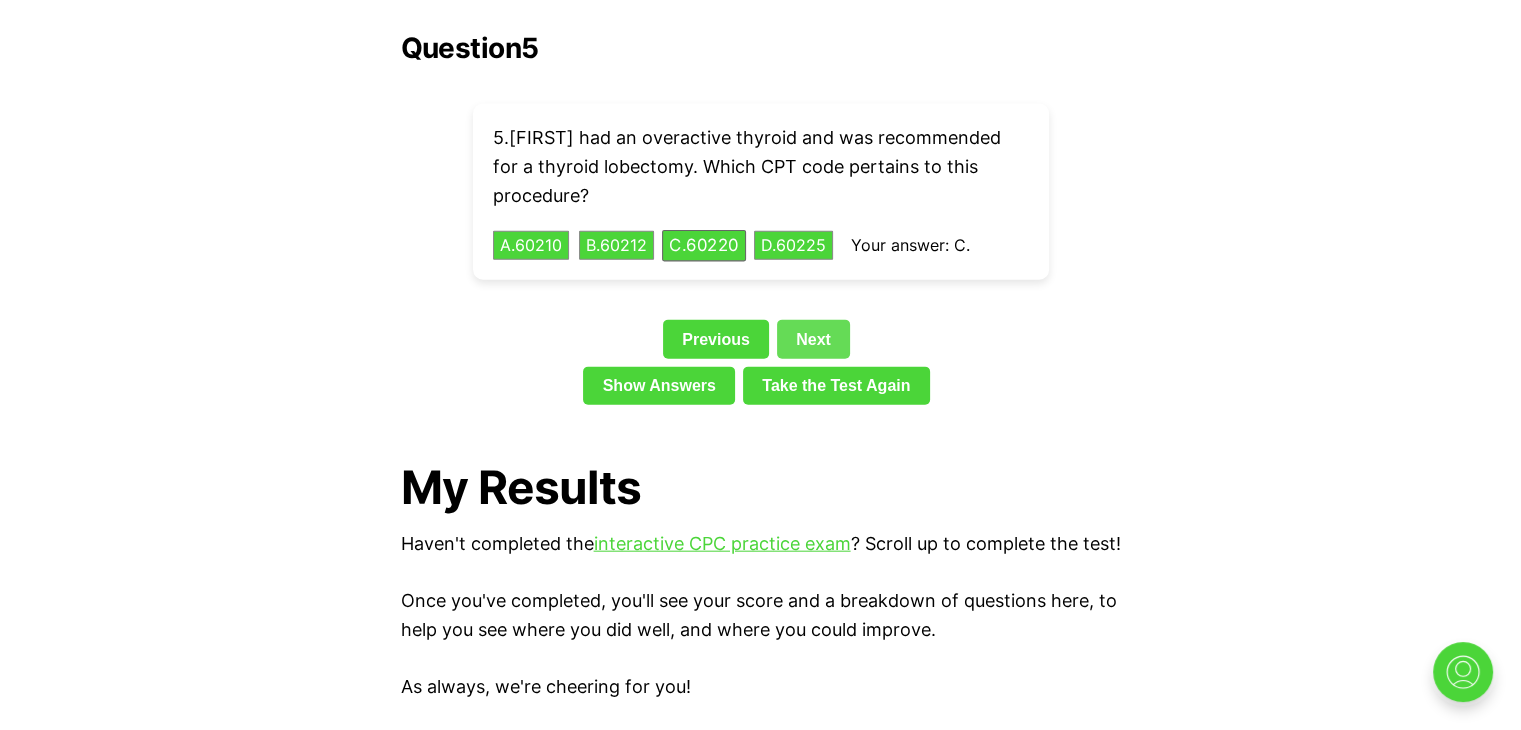 click on "Next" at bounding box center [813, 339] 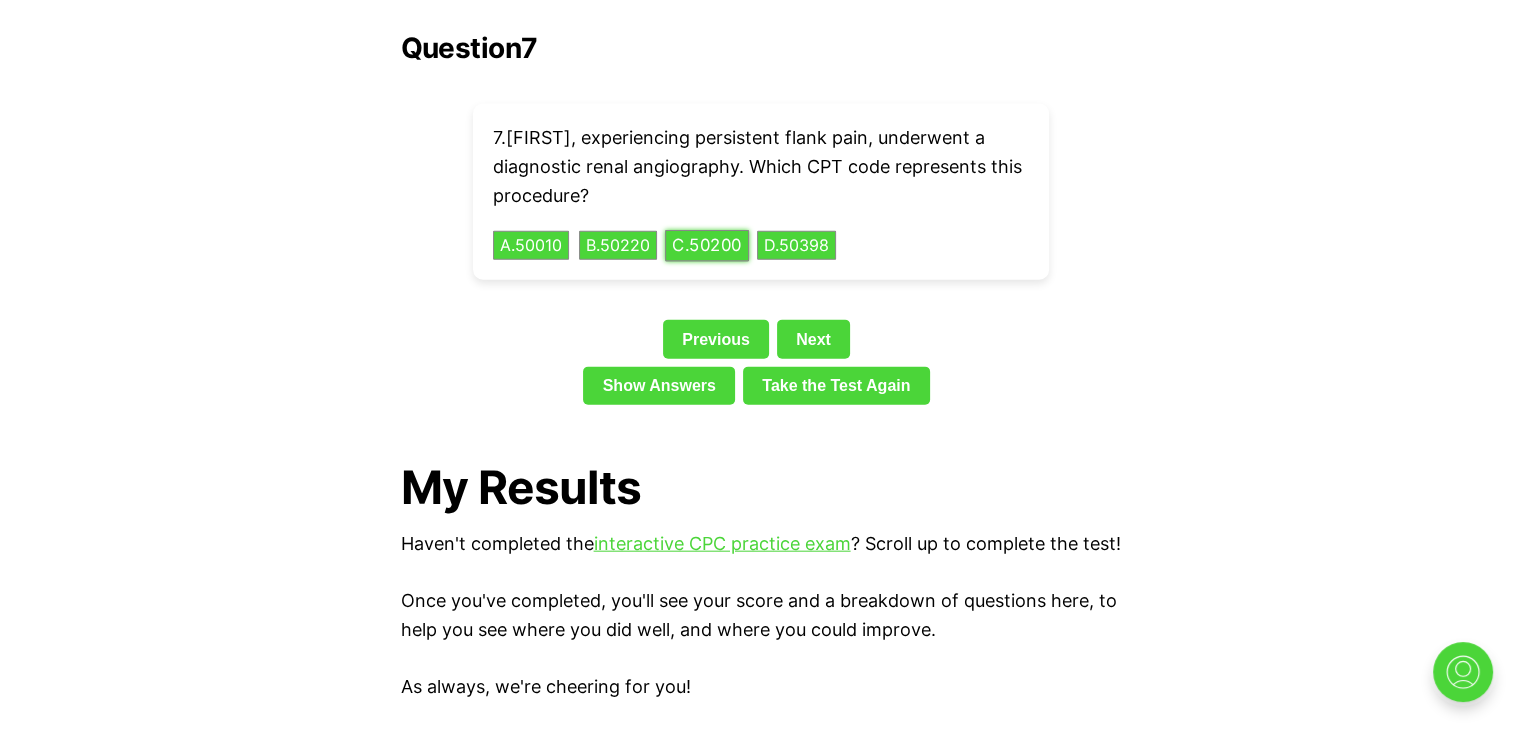 click on "C .  50200" at bounding box center [707, 245] 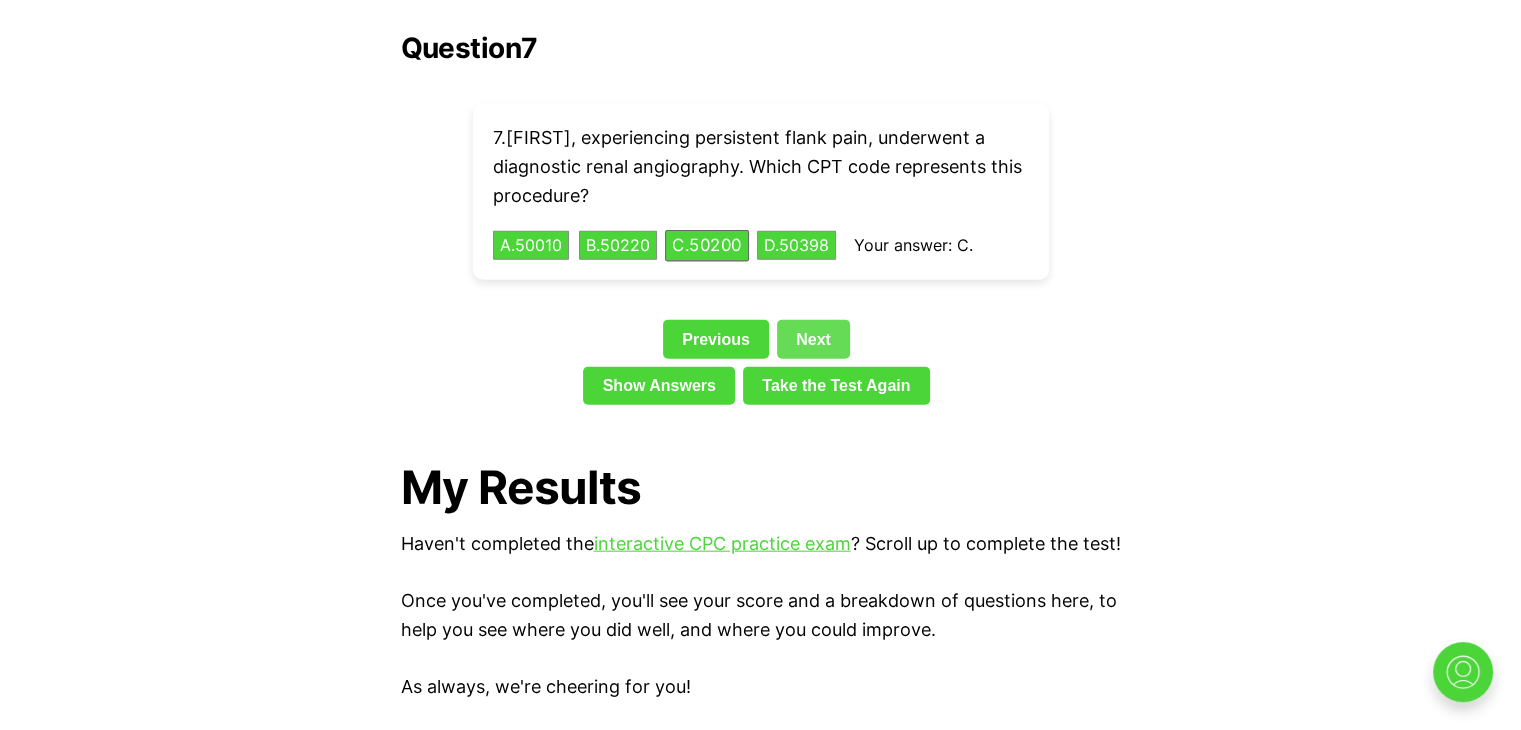 click on "Next" at bounding box center (813, 339) 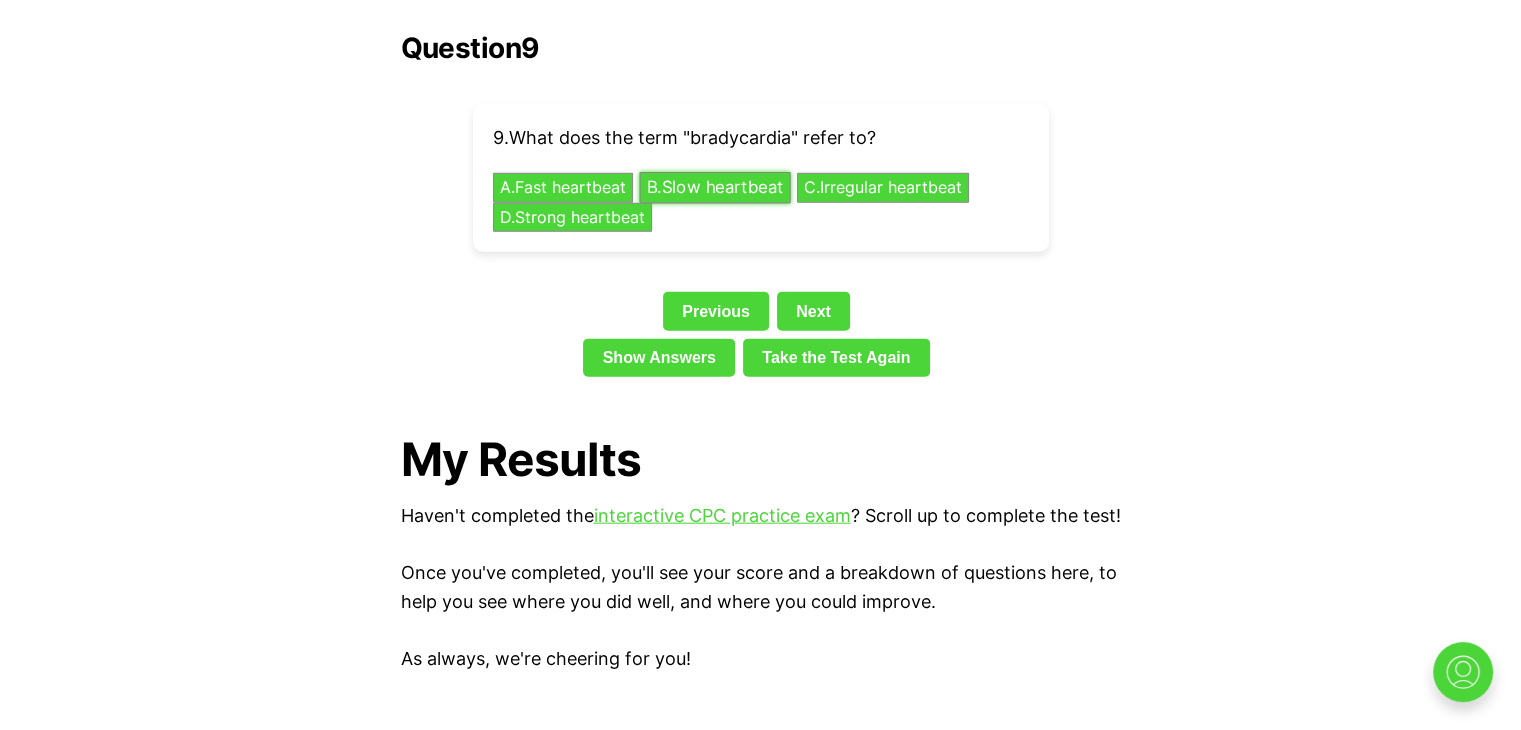 click on "B .  Slow heartbeat" at bounding box center (714, 188) 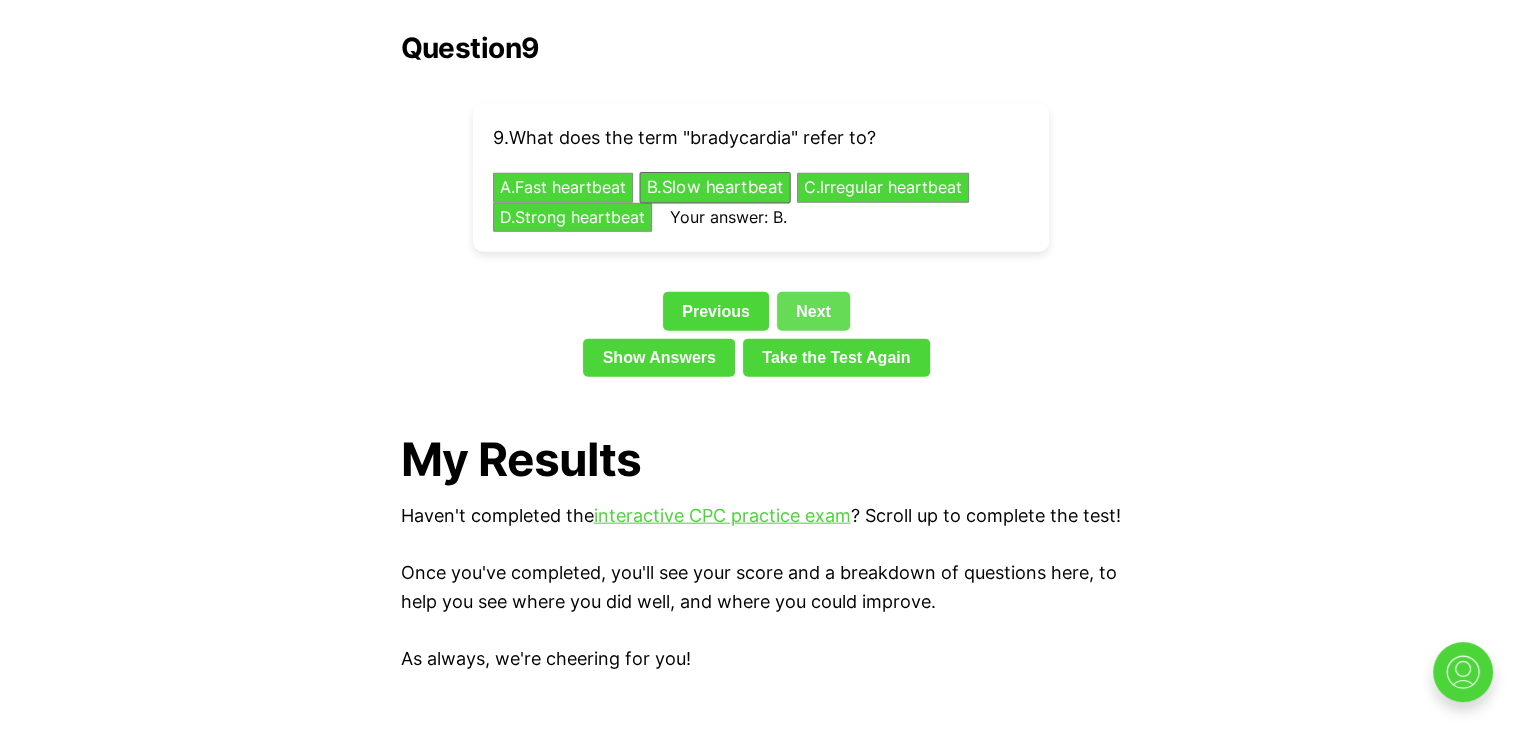 click on "Next" at bounding box center (813, 311) 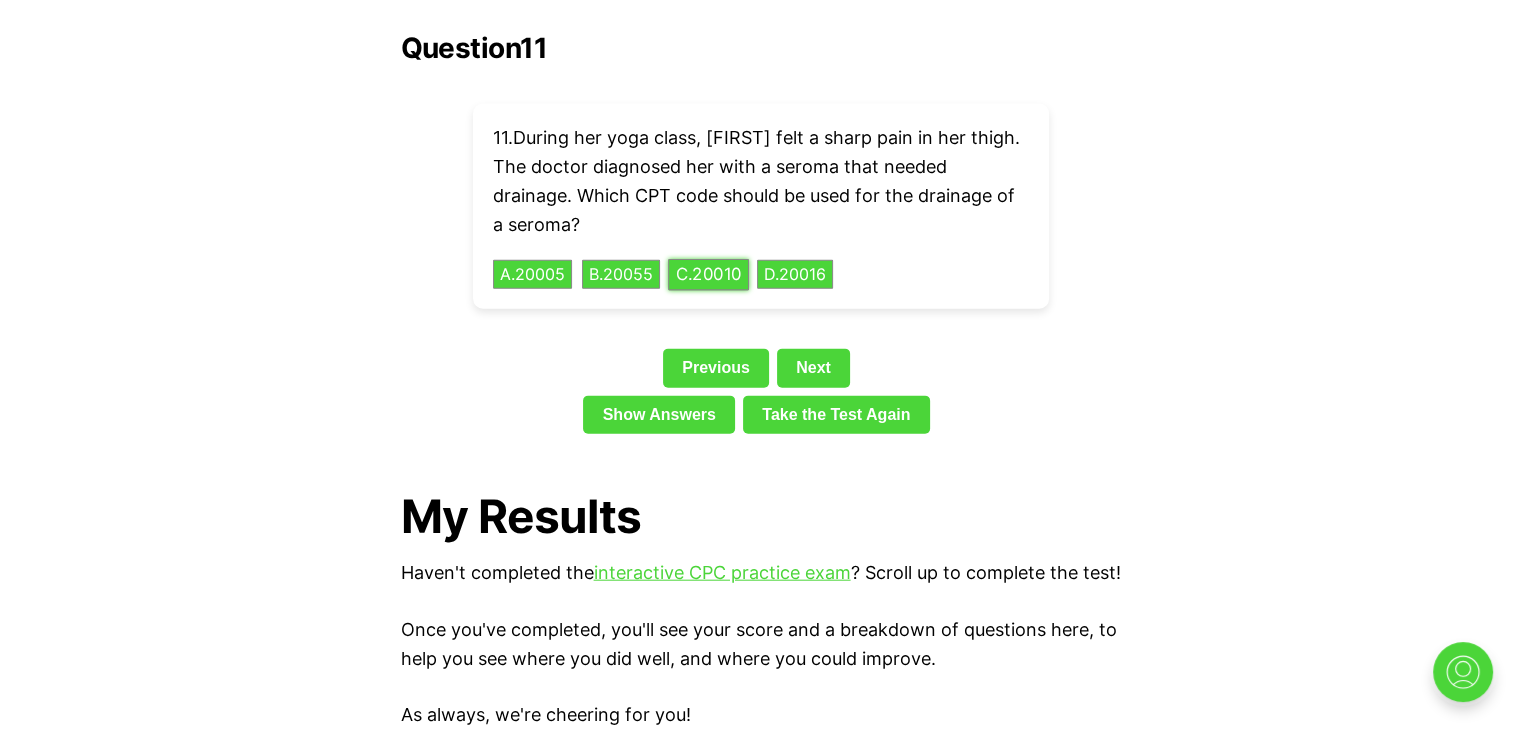 click on "C .  20010" at bounding box center [708, 274] 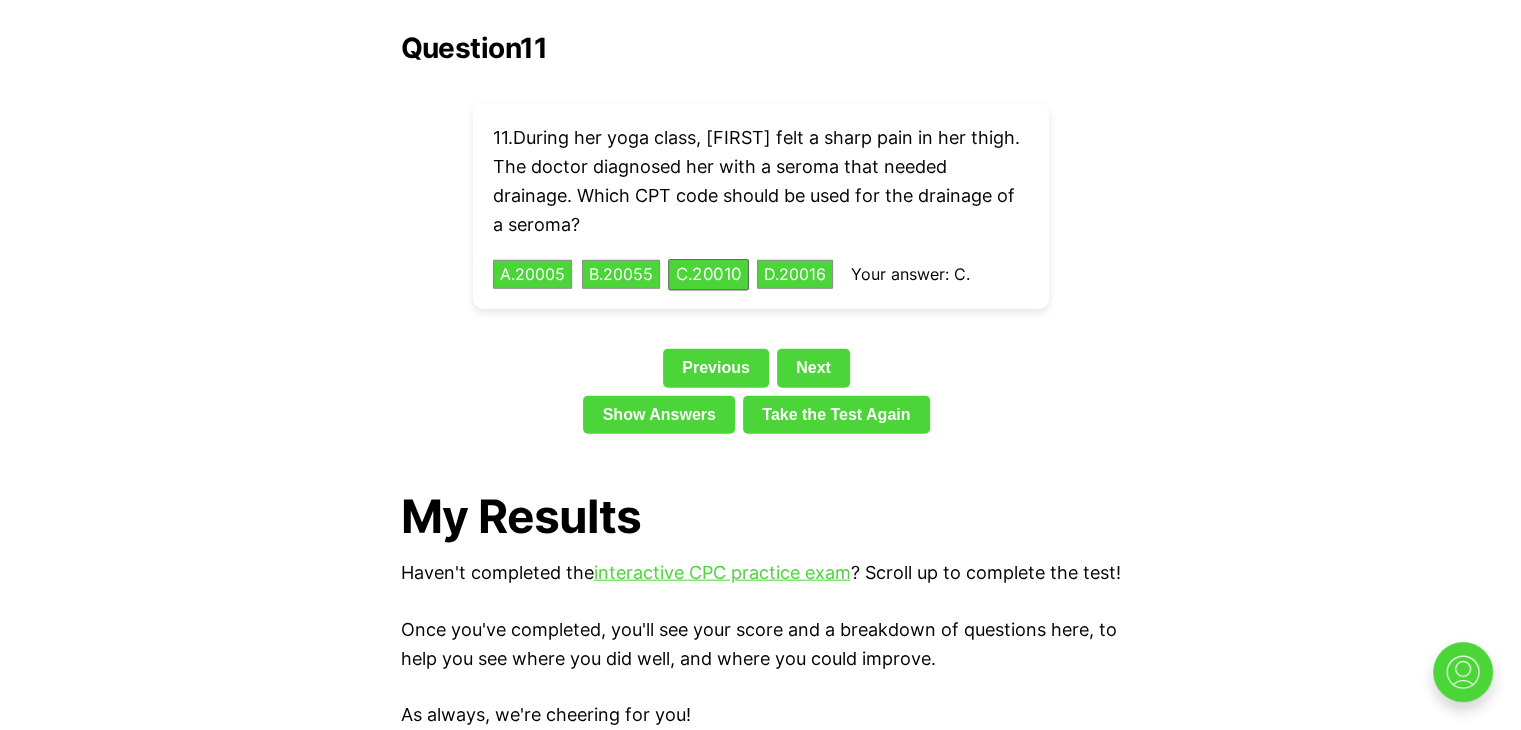 drag, startPoint x: 830, startPoint y: 333, endPoint x: 816, endPoint y: 325, distance: 16.124516 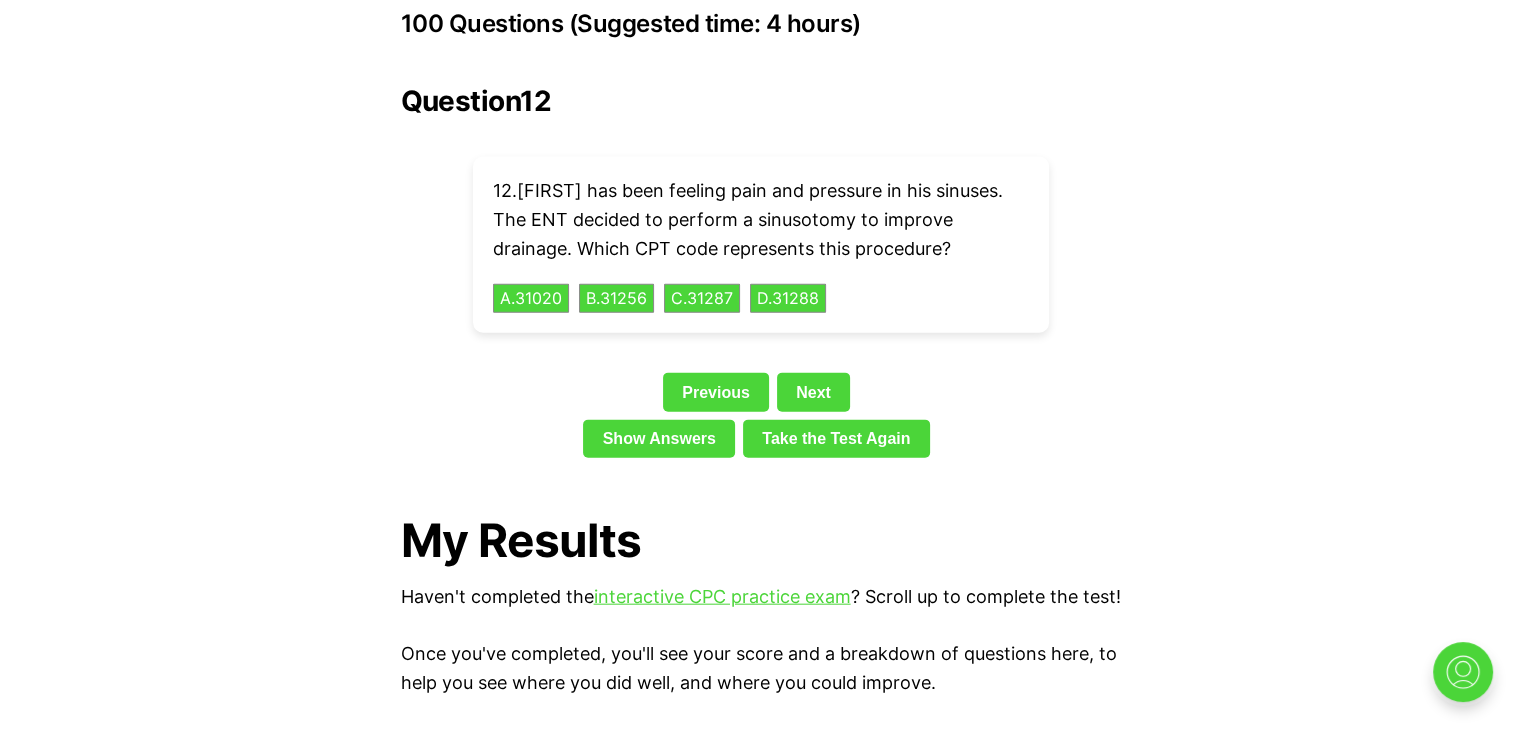 scroll, scrollTop: 4528, scrollLeft: 0, axis: vertical 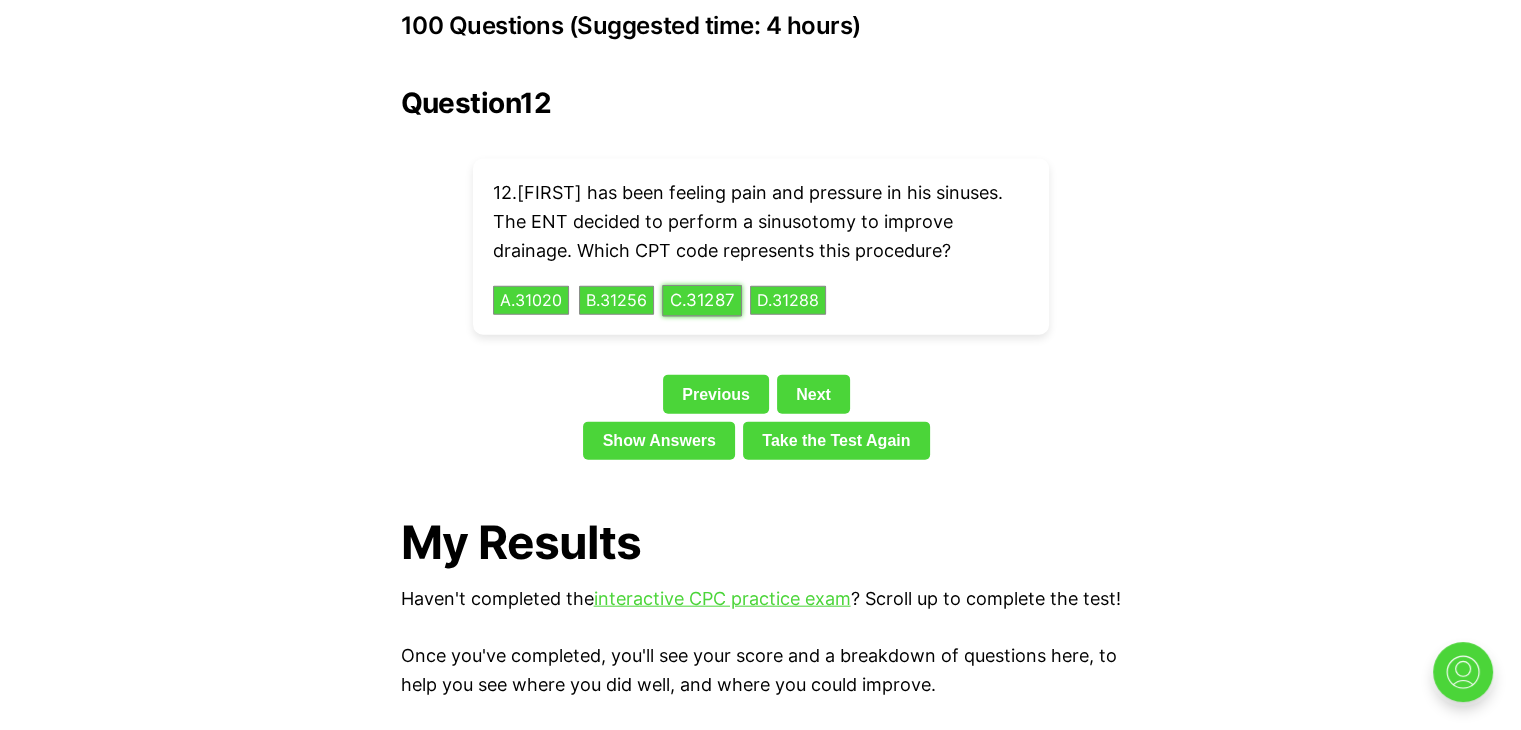 click on "C .  31287" at bounding box center [702, 300] 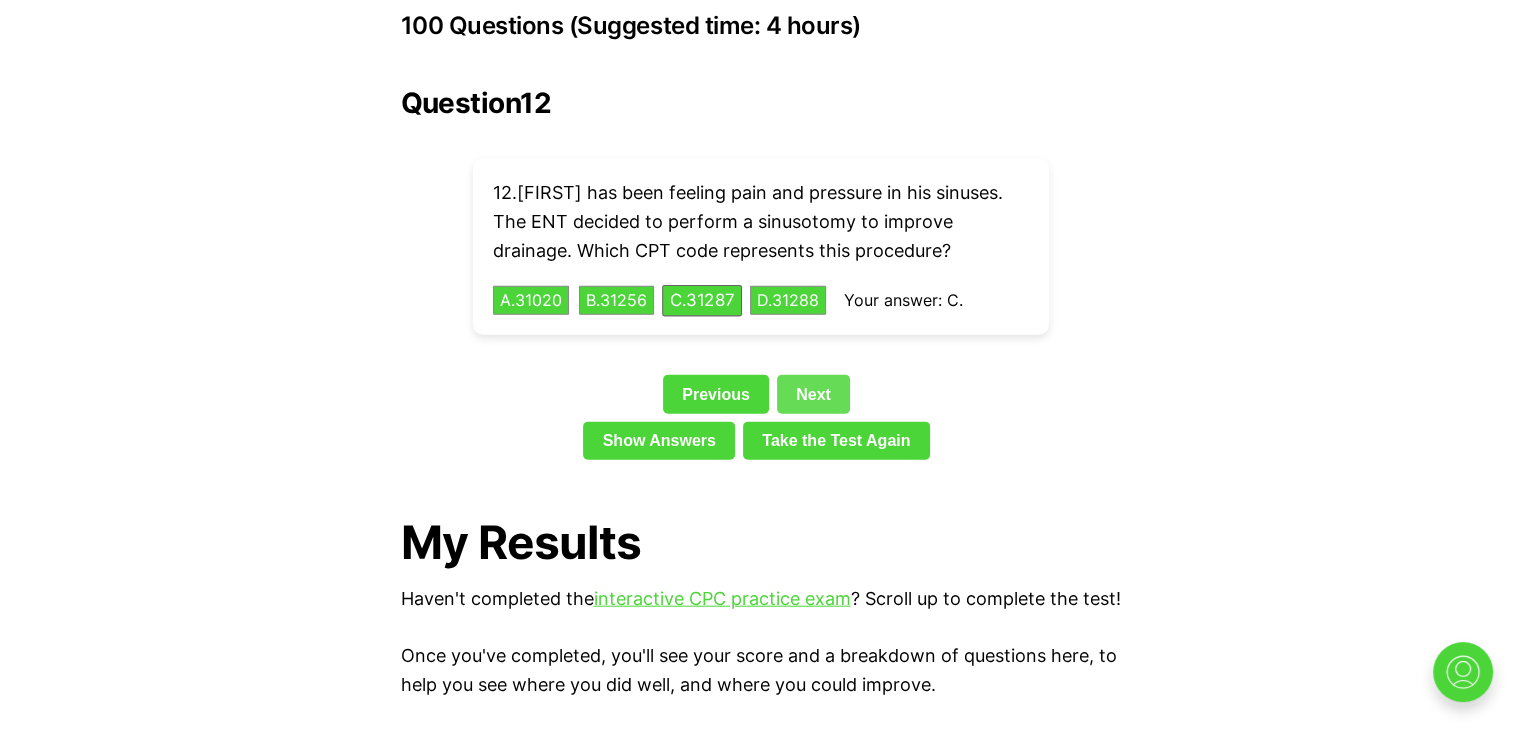 click on "Next" at bounding box center [813, 394] 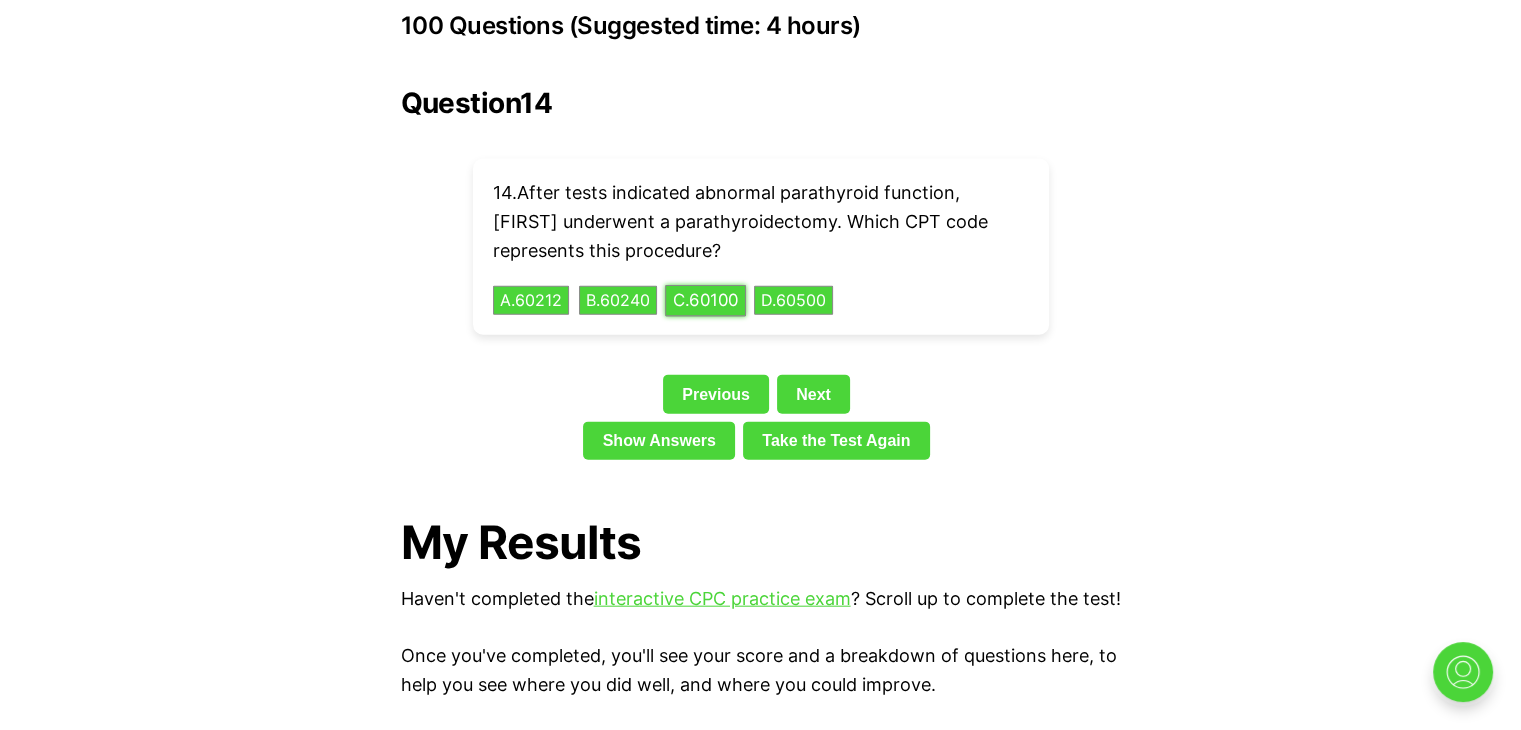 click on "C .  60100" at bounding box center (705, 300) 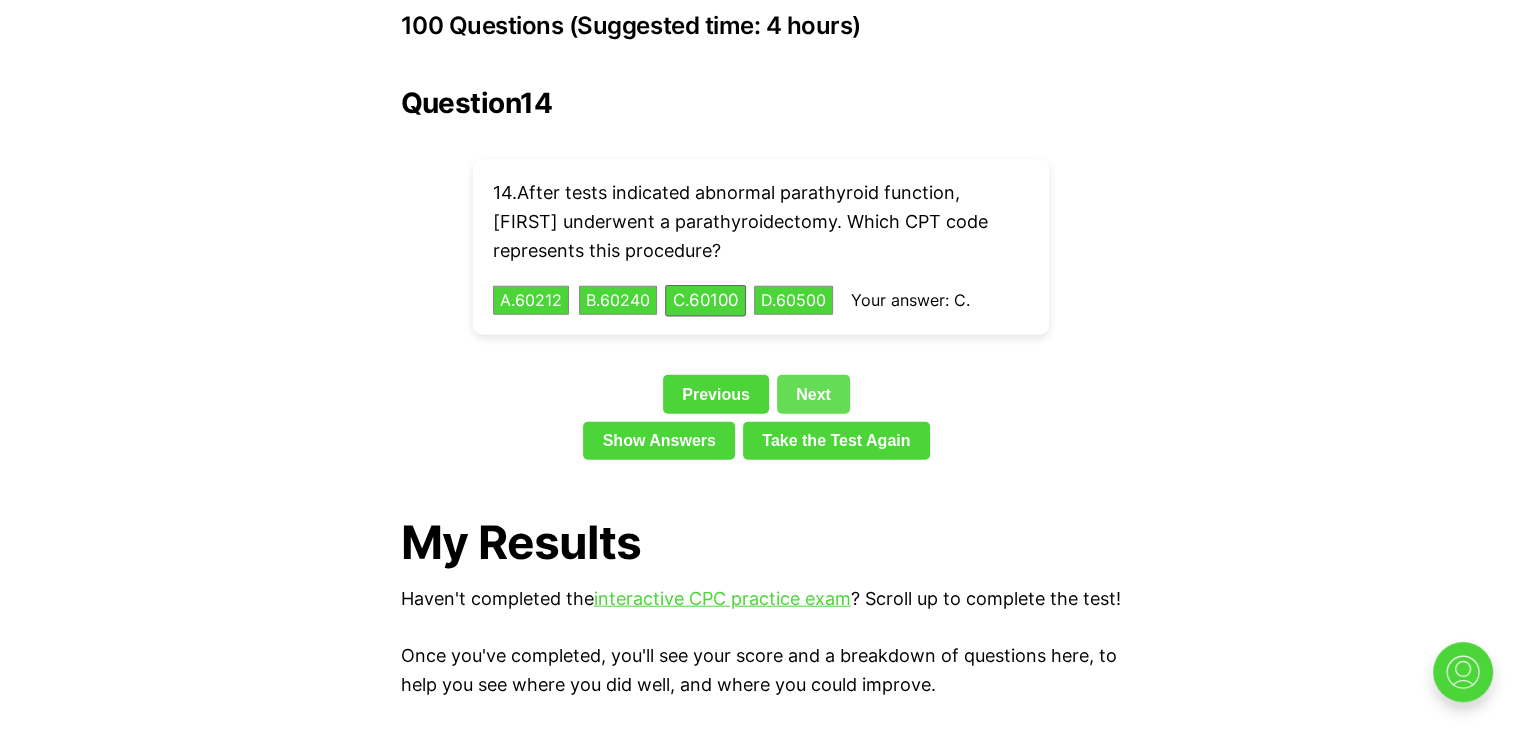 click on "Next" at bounding box center (813, 394) 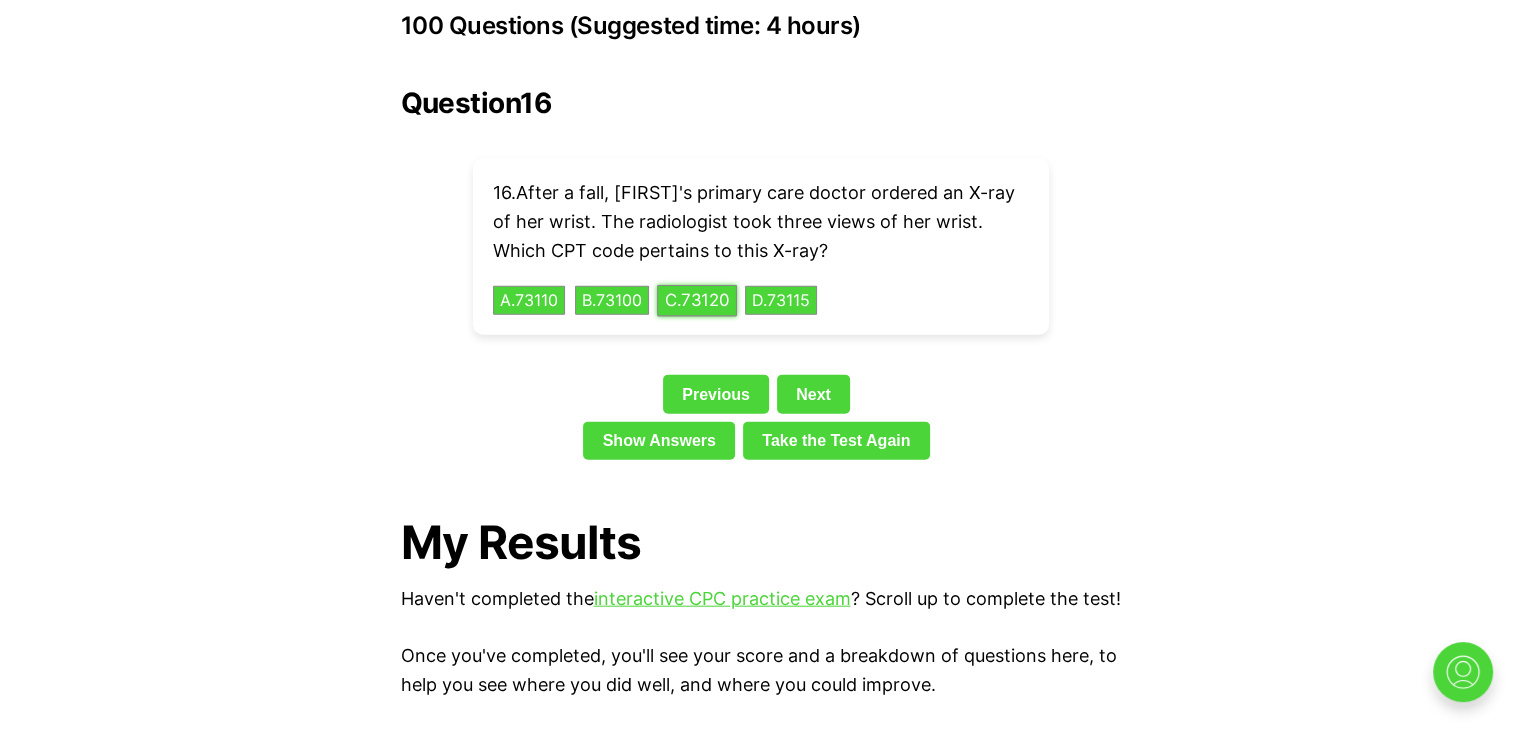 click on "C .  73120" at bounding box center (697, 300) 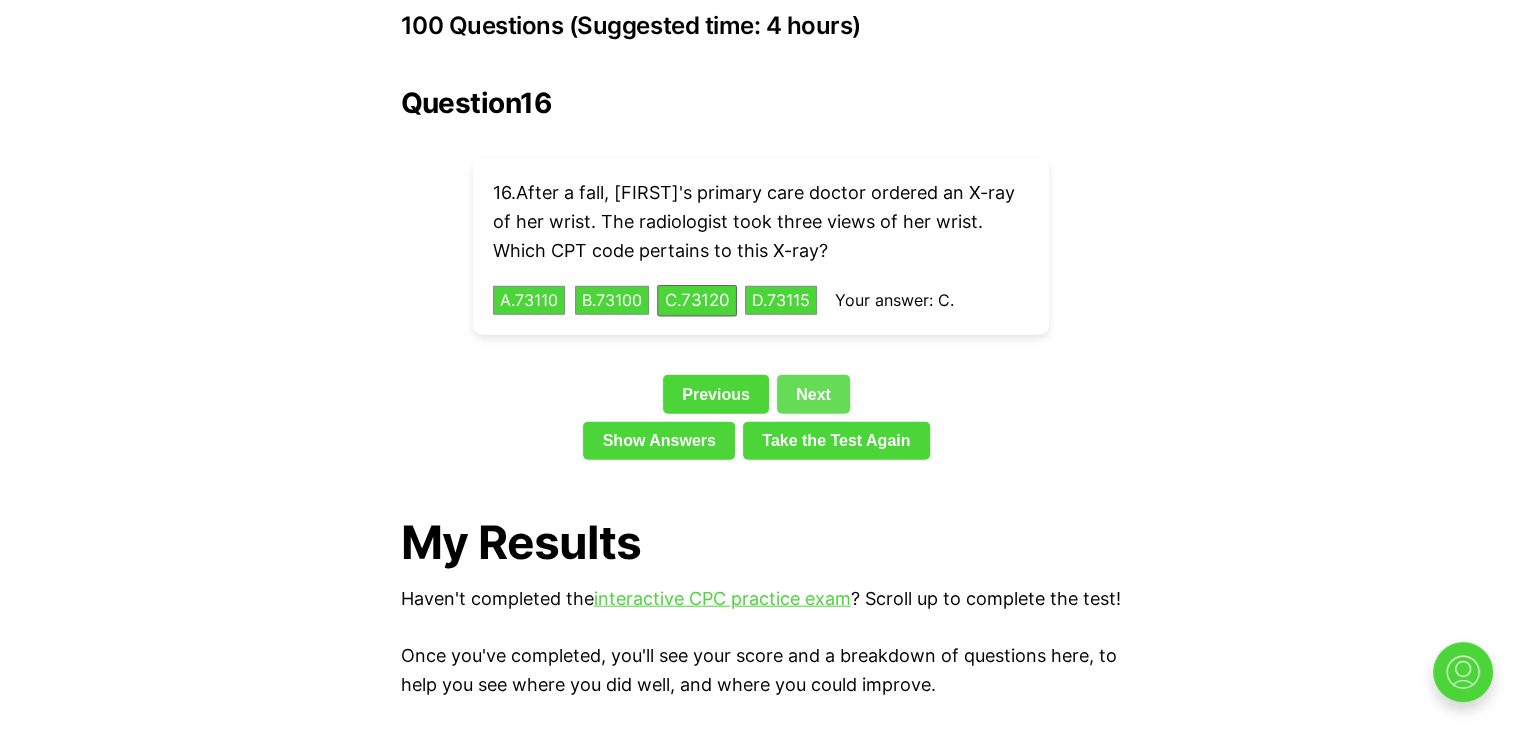 click on "Next" at bounding box center [813, 394] 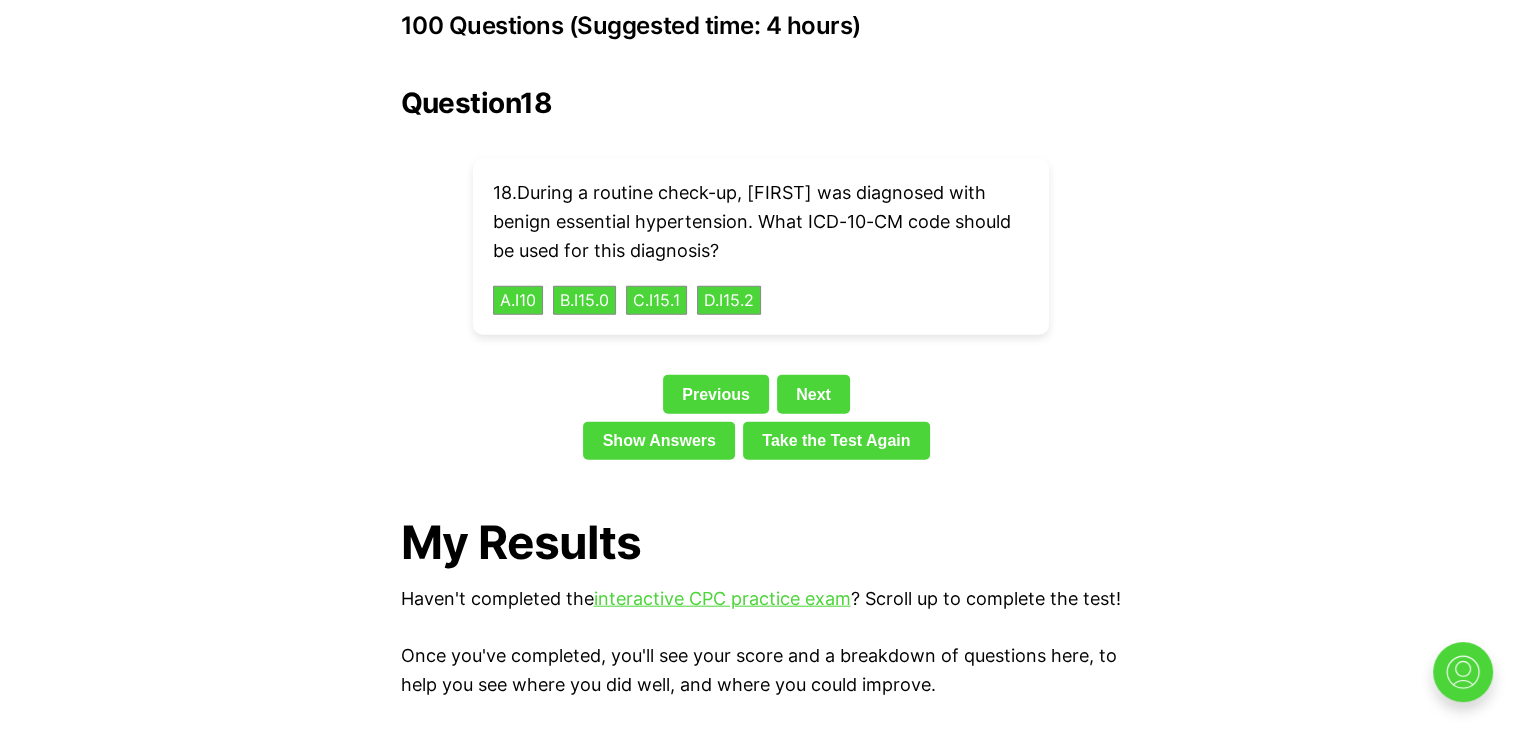click on "18 .  During a routine check-up, Brian was diagnosed with benign essential hypertension. What ICD-10-CM code should be used for this diagnosis? A .  I10 B .  I15.0 C .  I15.1 D .  I15.2" at bounding box center (761, 247) 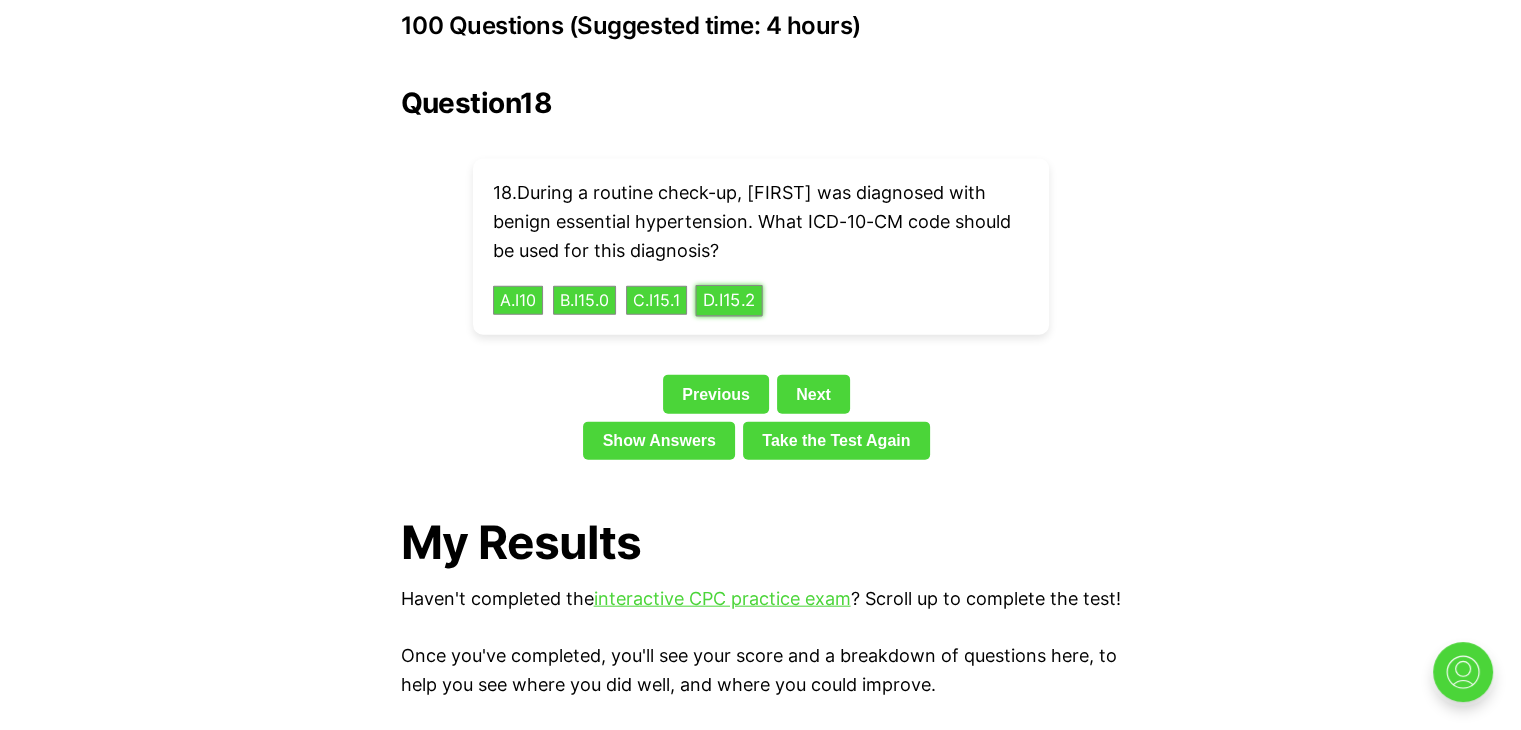 drag, startPoint x: 720, startPoint y: 273, endPoint x: 788, endPoint y: 319, distance: 82.0975 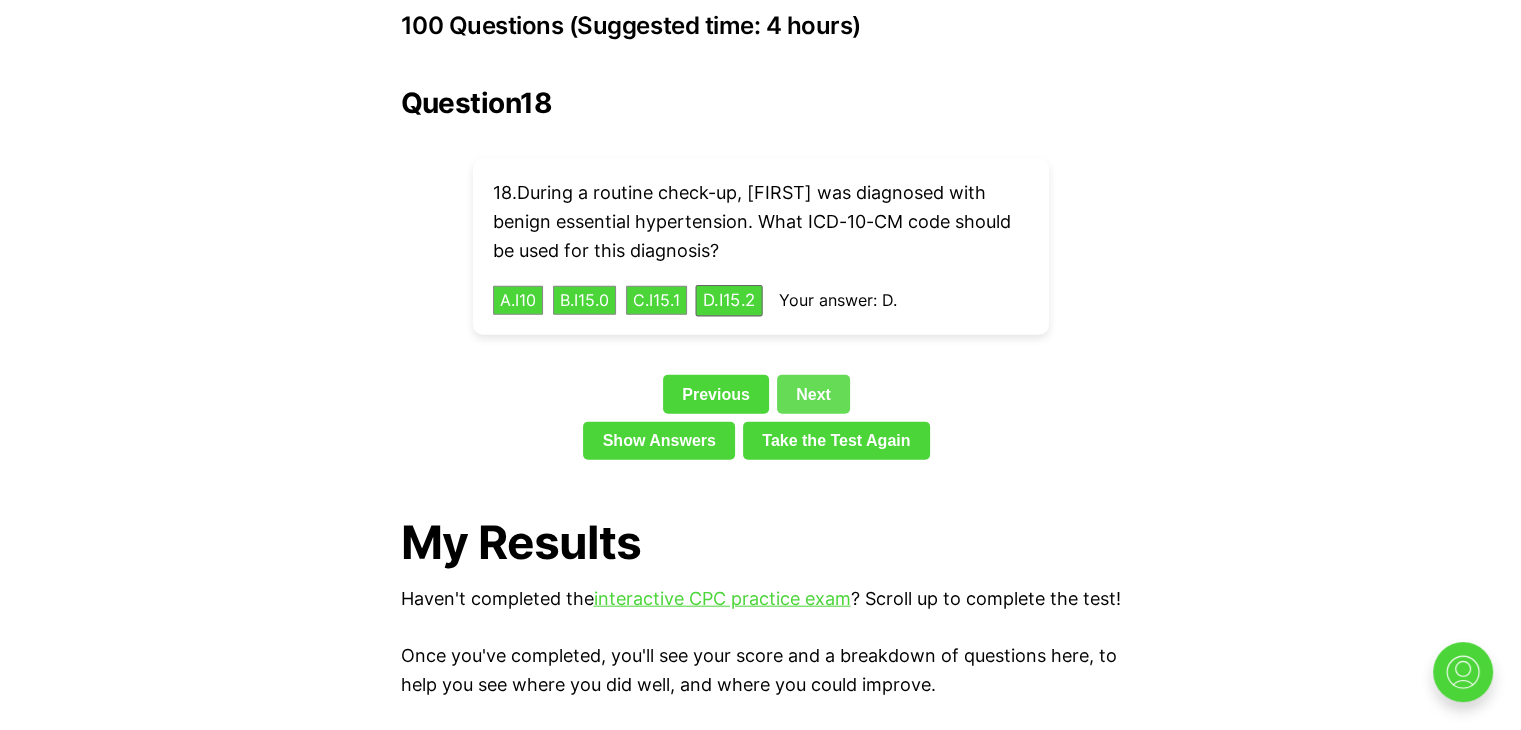 click on "Next" at bounding box center (813, 394) 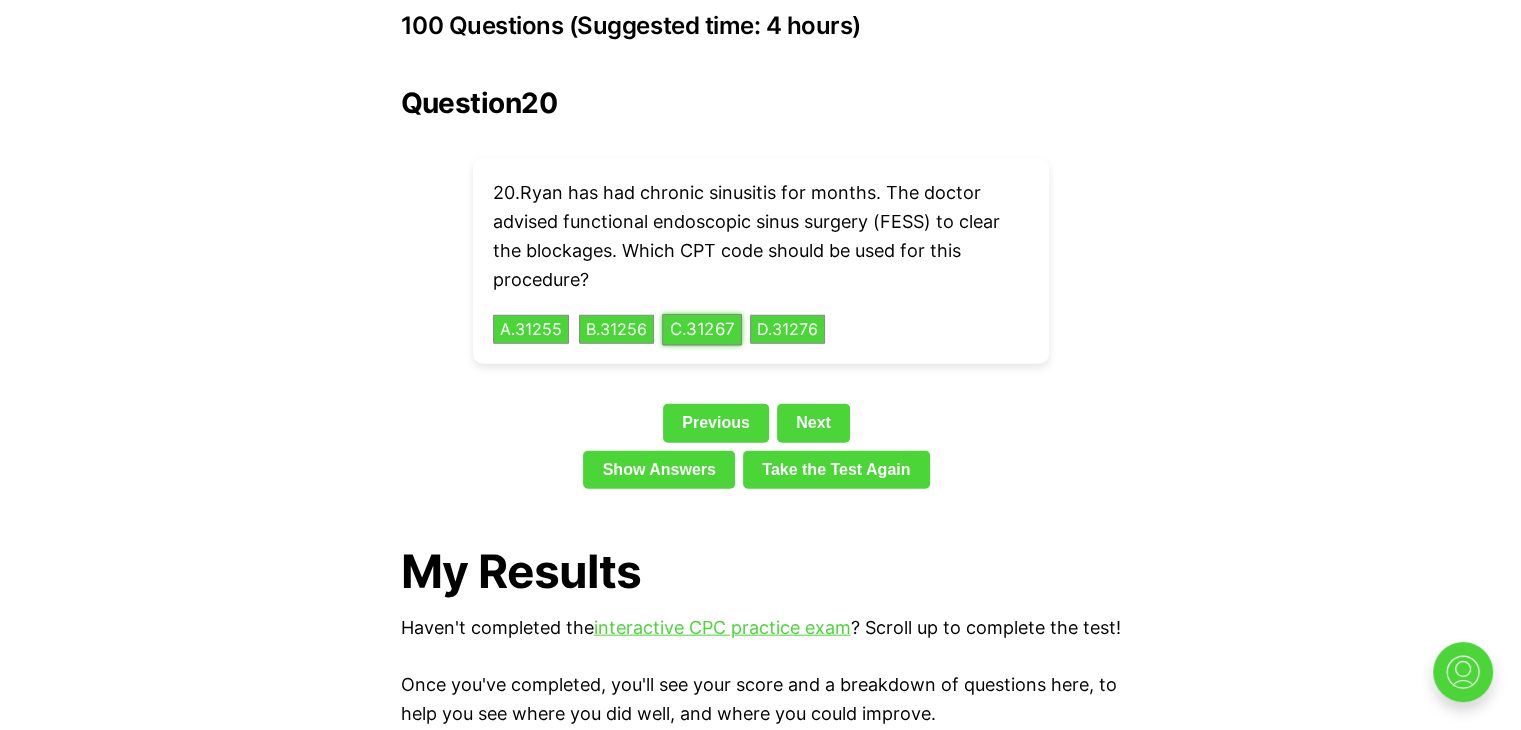 click on "C .  31267" at bounding box center (702, 329) 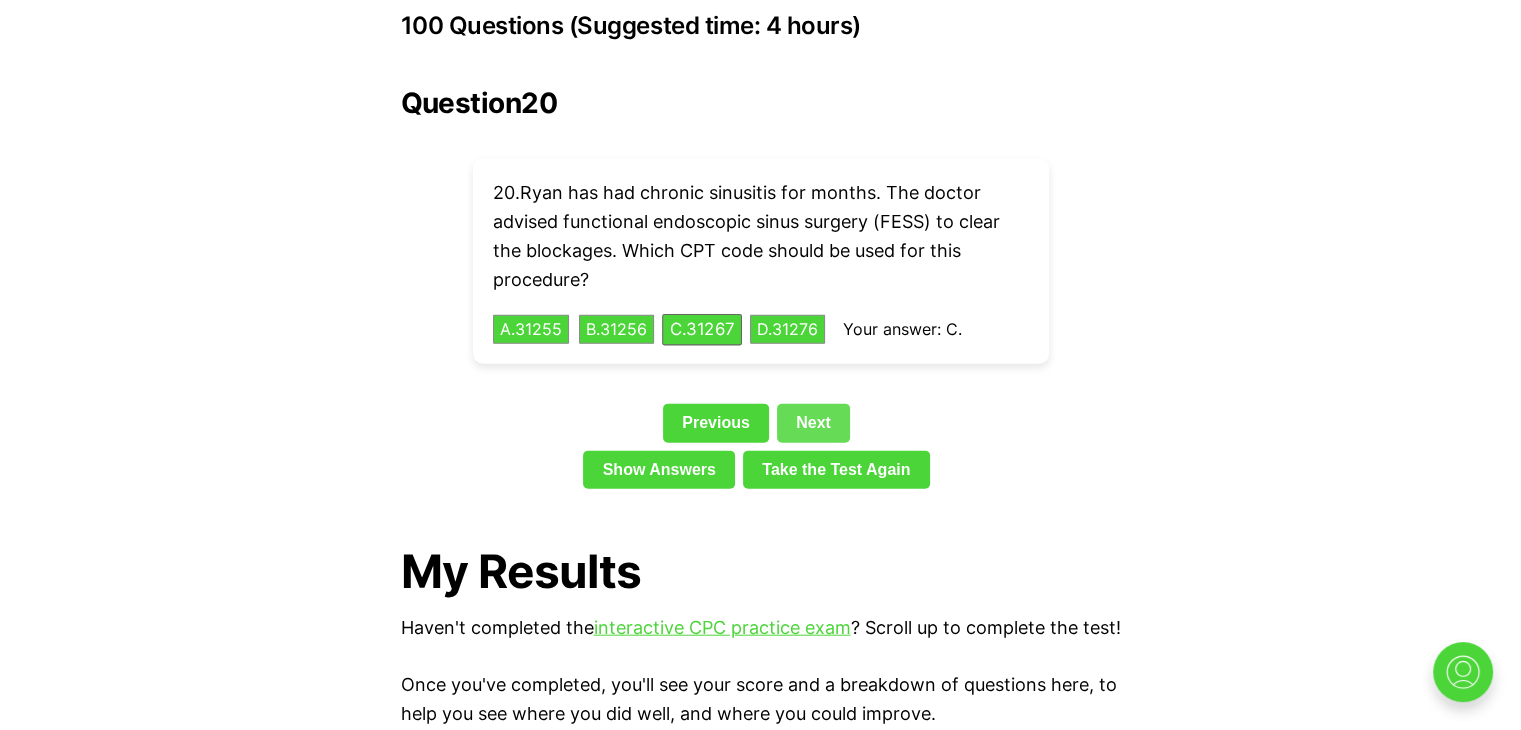 click on "Next" at bounding box center (813, 423) 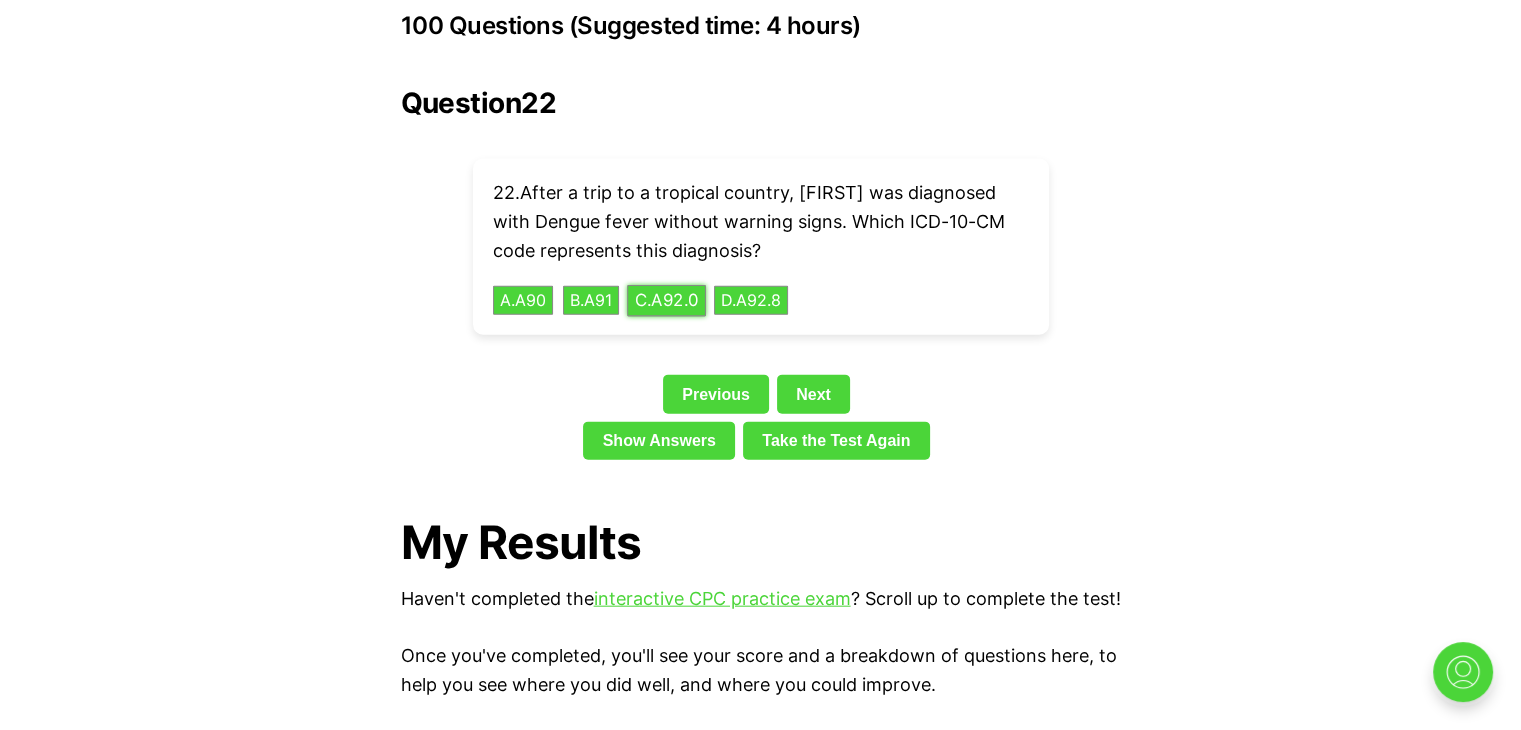 click on "C .  A92.0" at bounding box center [666, 300] 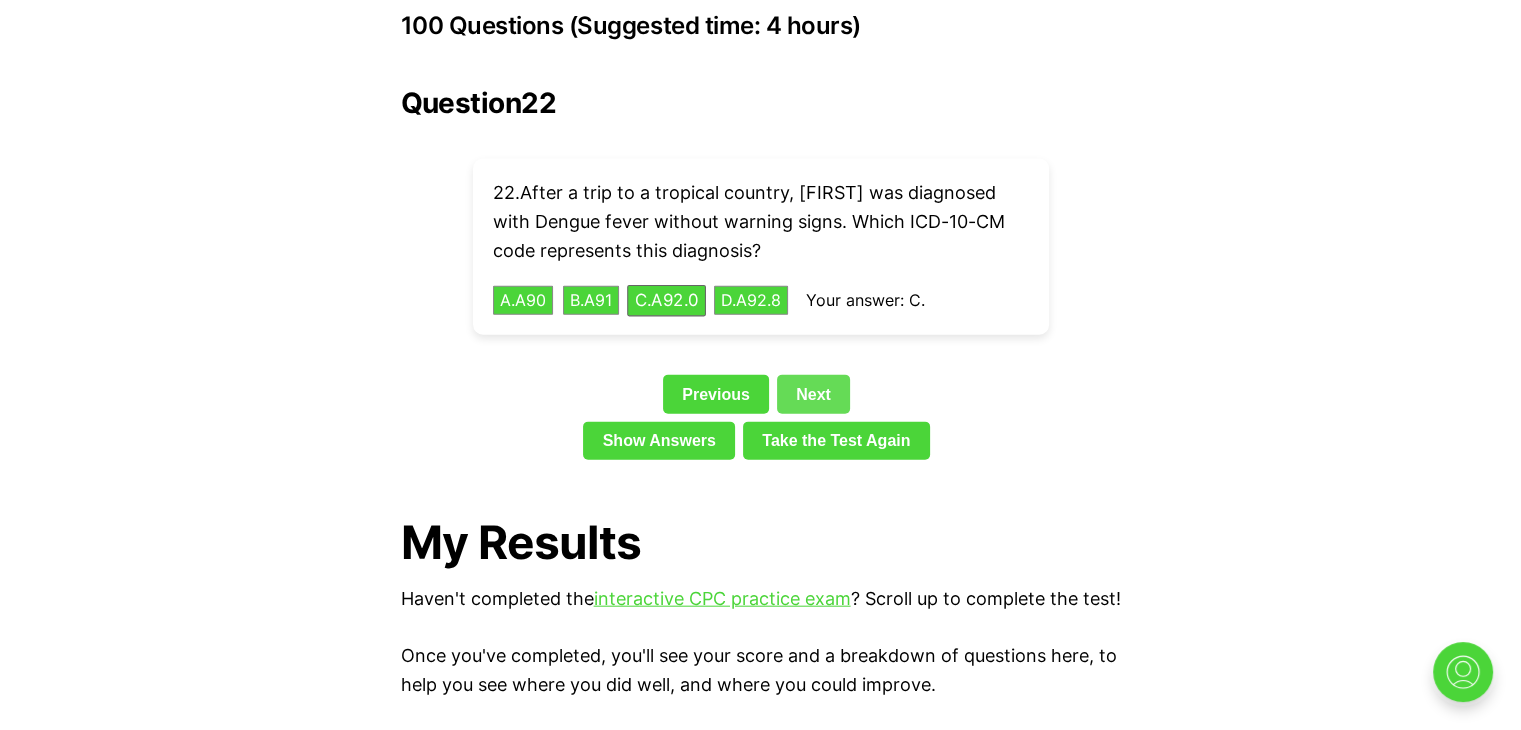 click on "Next" at bounding box center (813, 394) 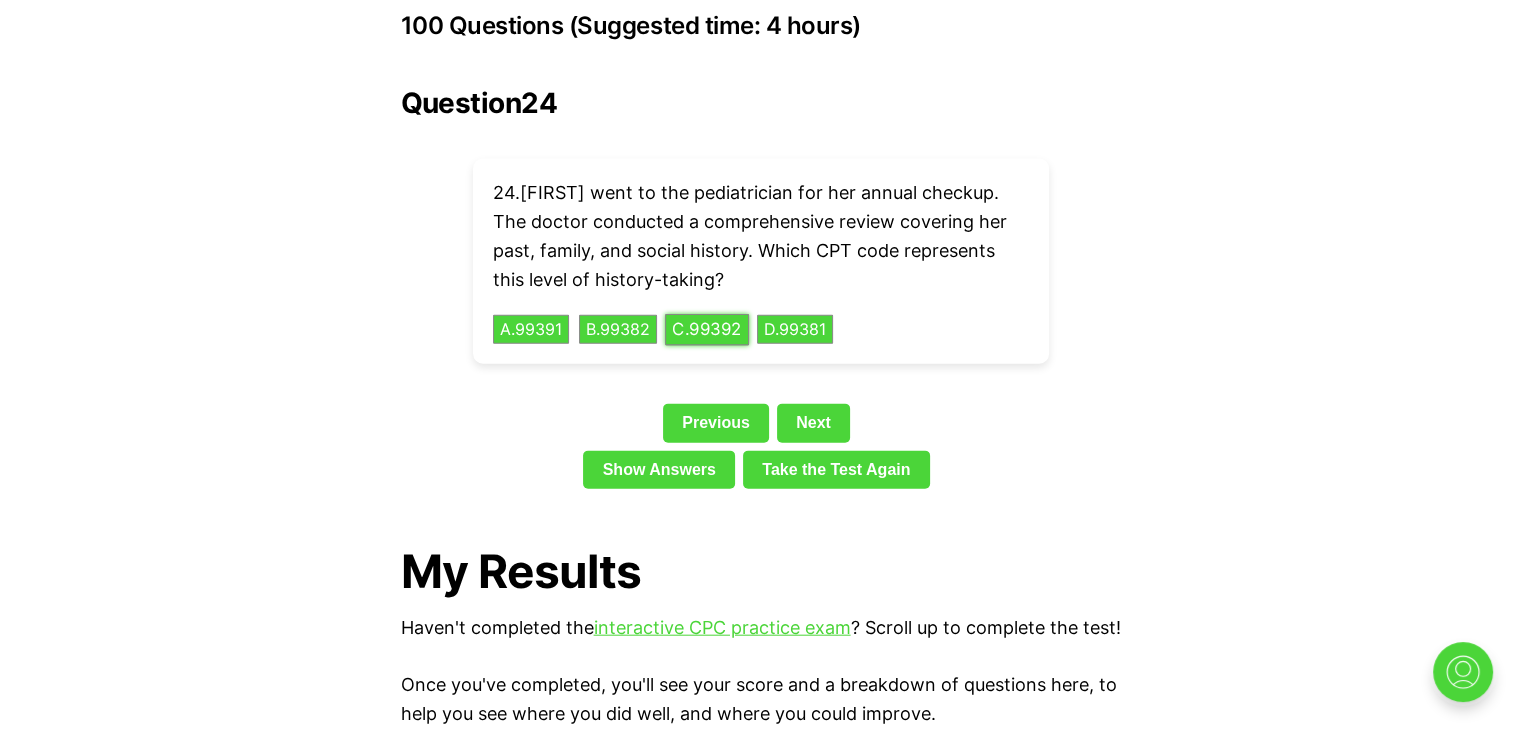 click on "C .  99392" at bounding box center [707, 329] 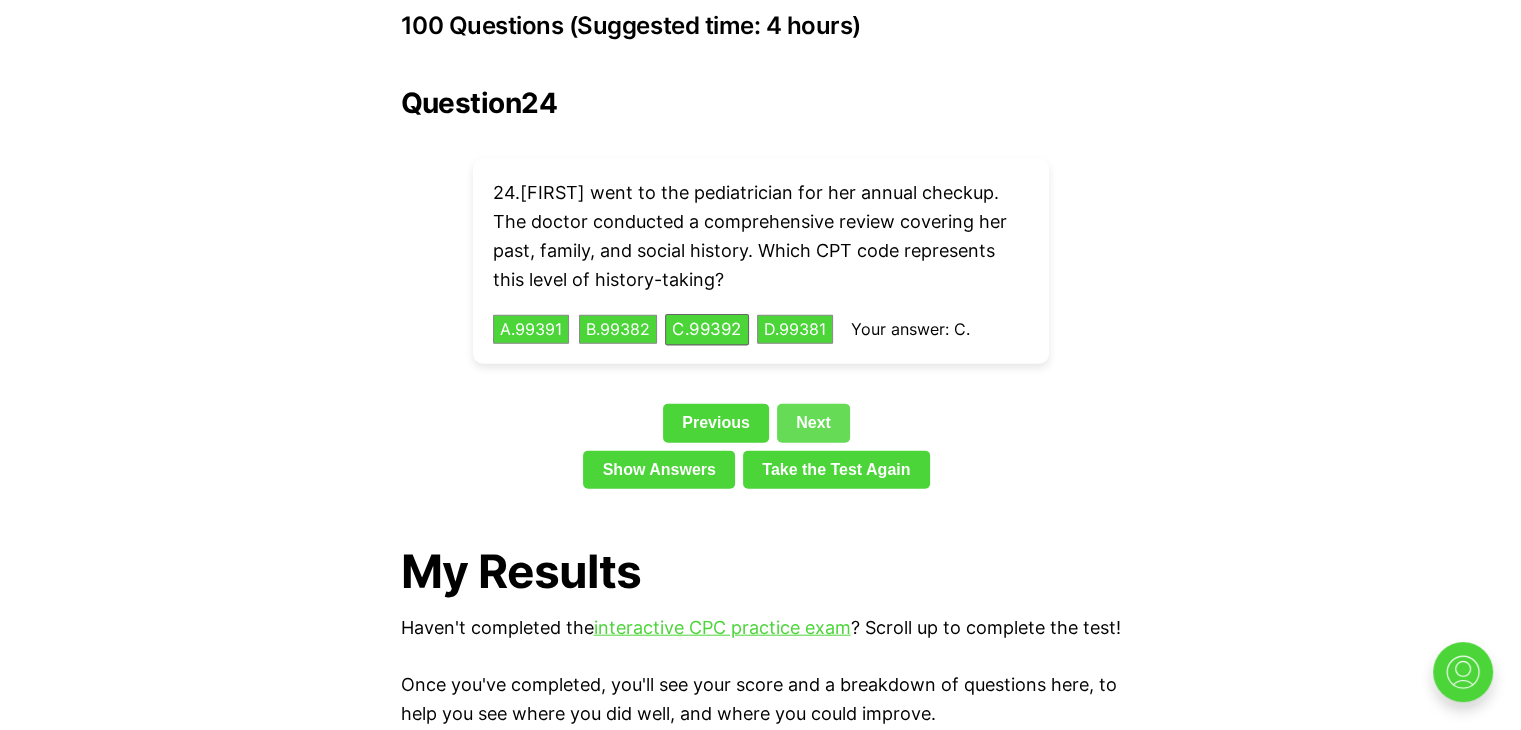 click on "Next" at bounding box center [813, 423] 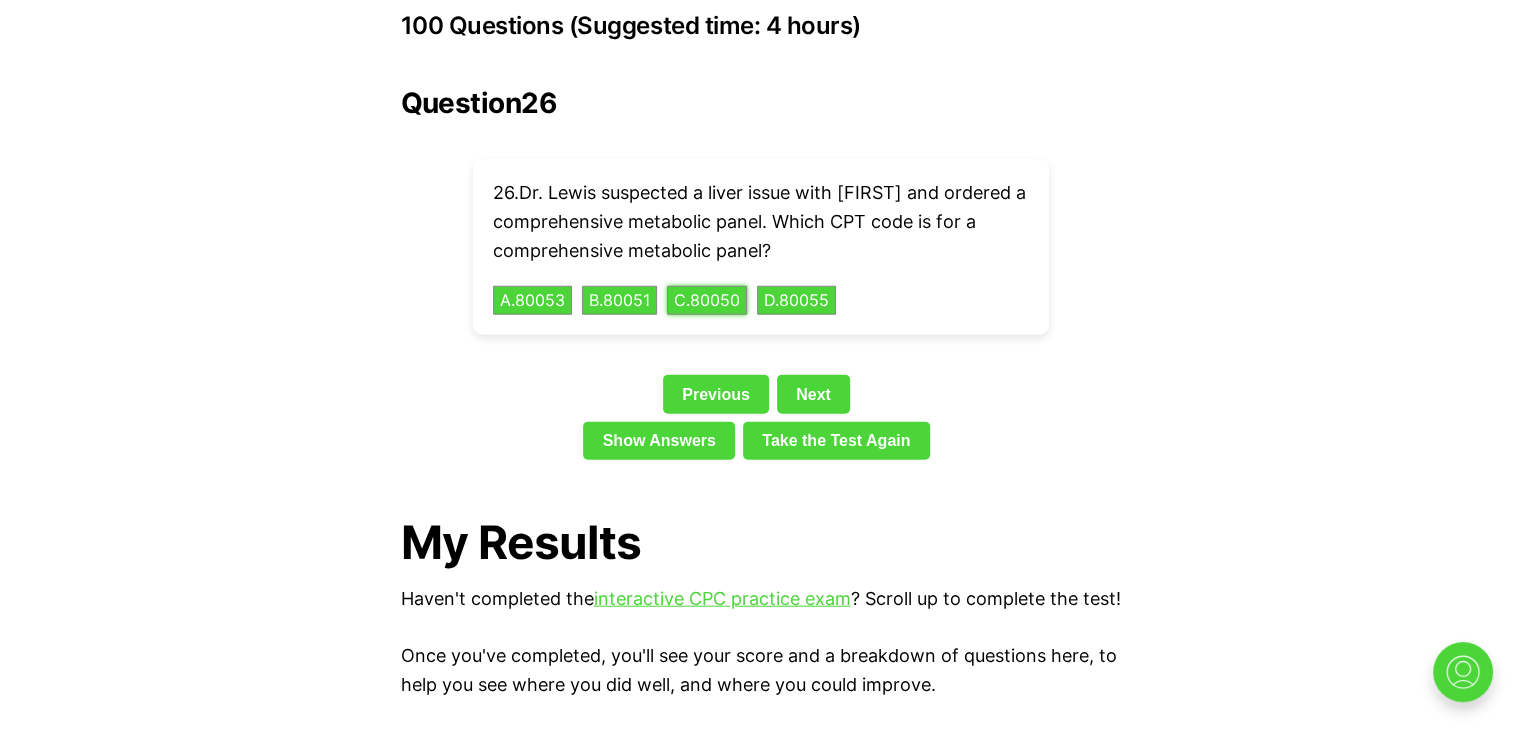 drag, startPoint x: 701, startPoint y: 266, endPoint x: 806, endPoint y: 331, distance: 123.49089 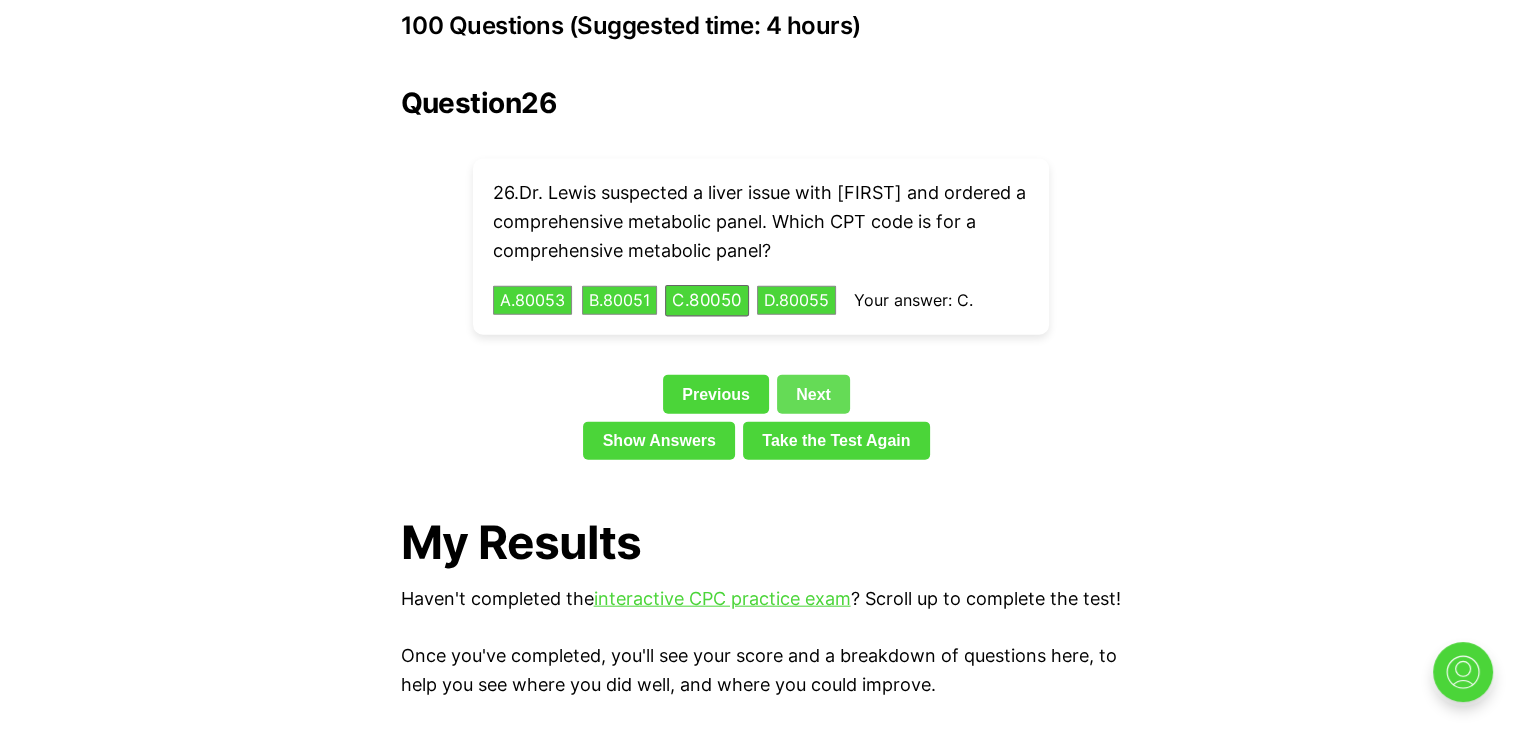 click on "Next" at bounding box center (813, 394) 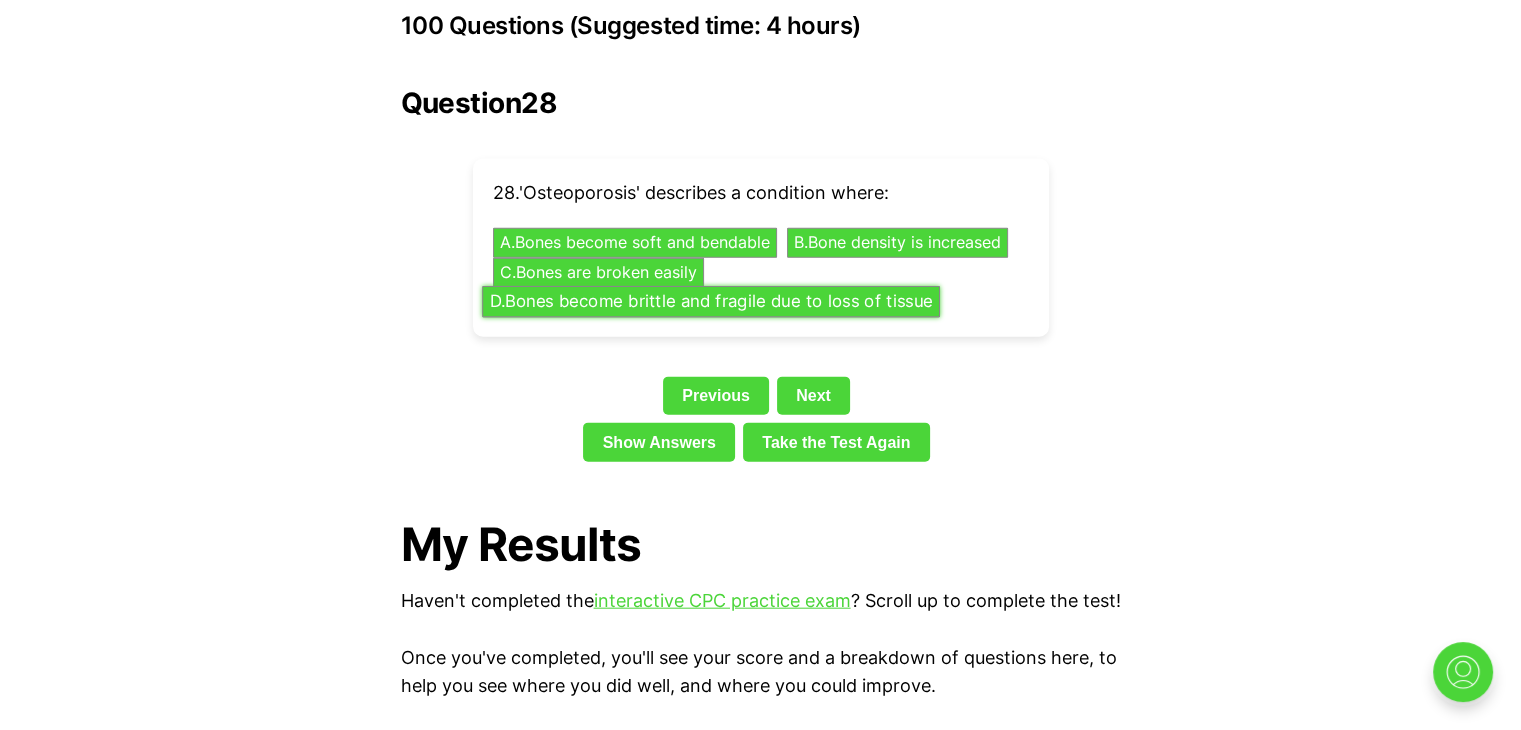 click on "D .  Bones become brittle and fragile due to loss of tissue" at bounding box center [711, 302] 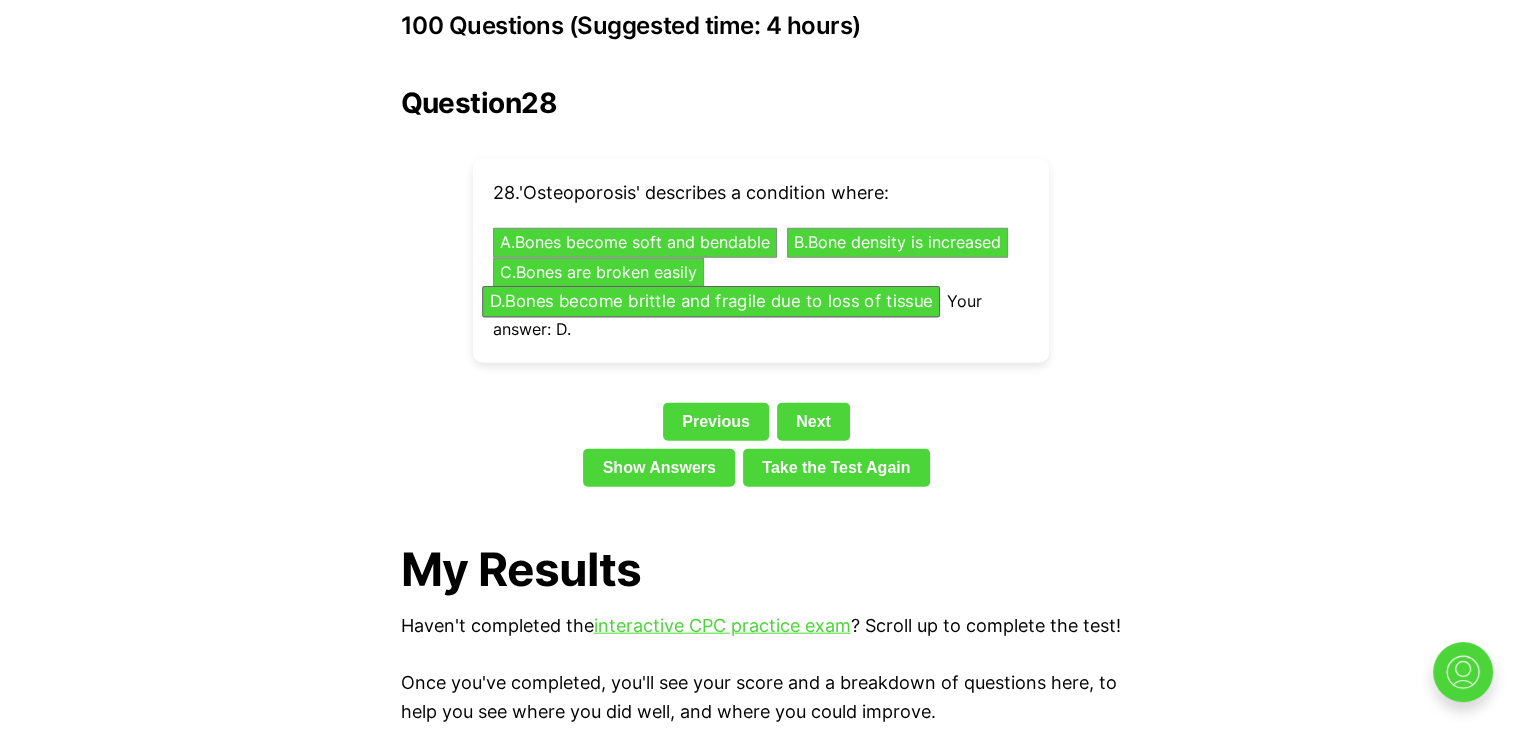 click on "Take the Test Again" at bounding box center [836, 468] 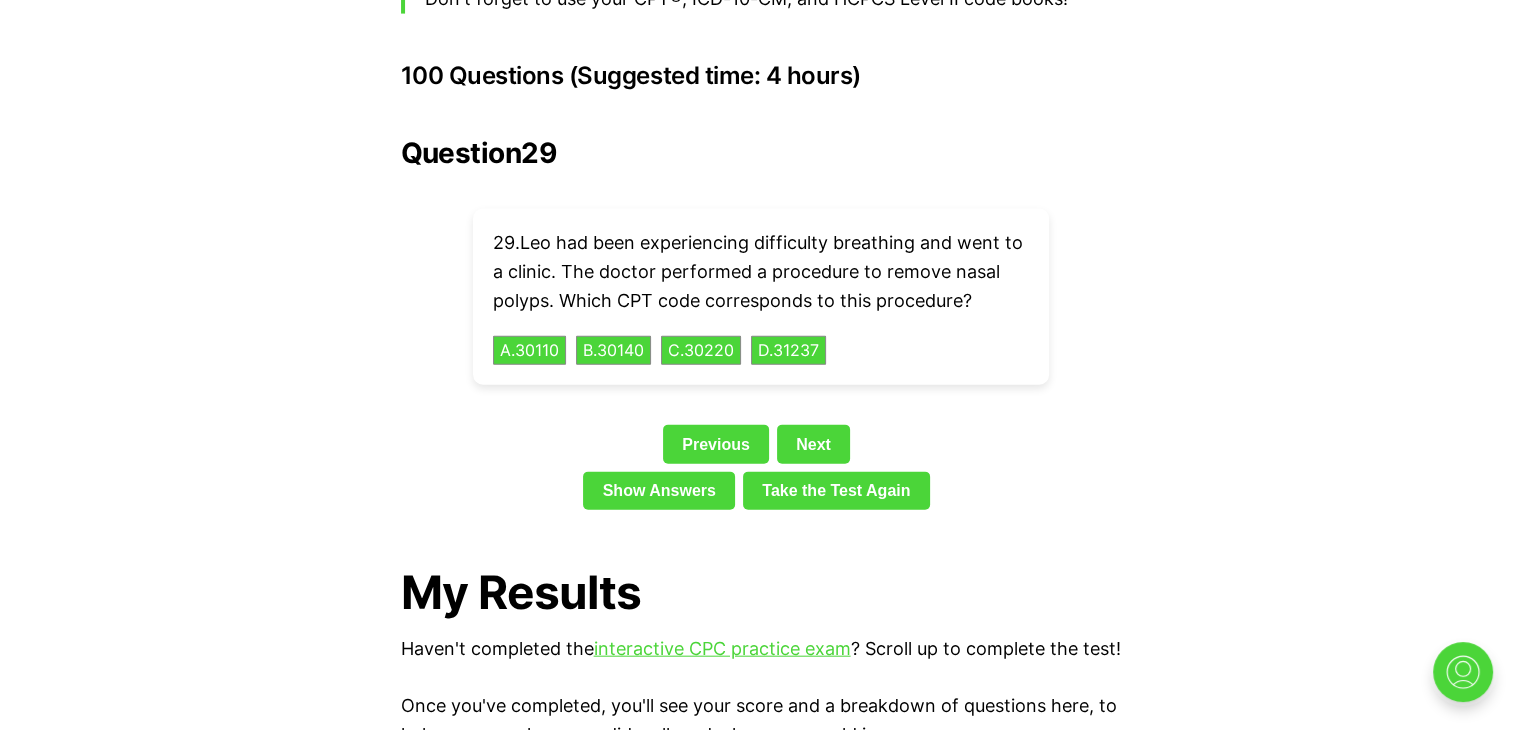 scroll, scrollTop: 4428, scrollLeft: 0, axis: vertical 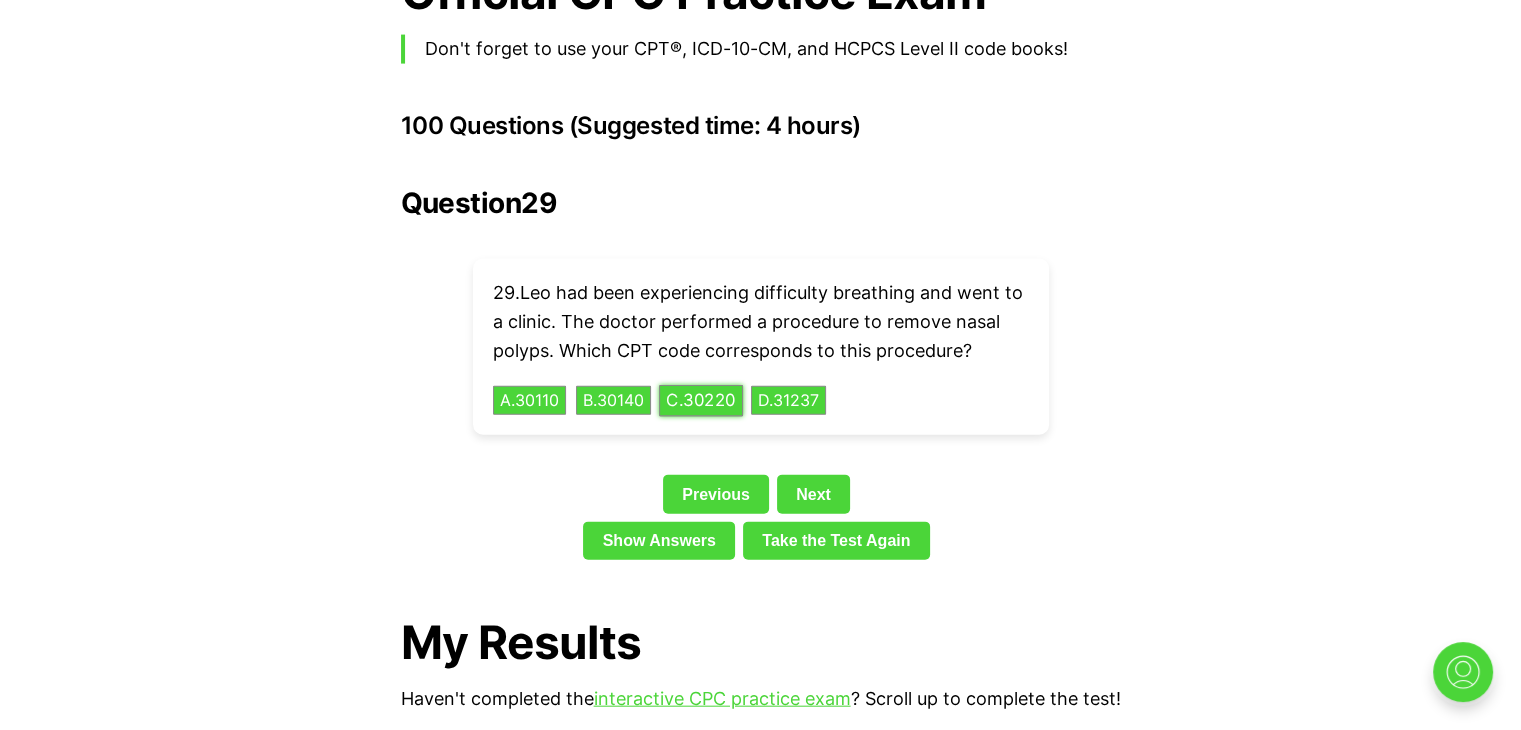 click on "C .  30220" at bounding box center (701, 400) 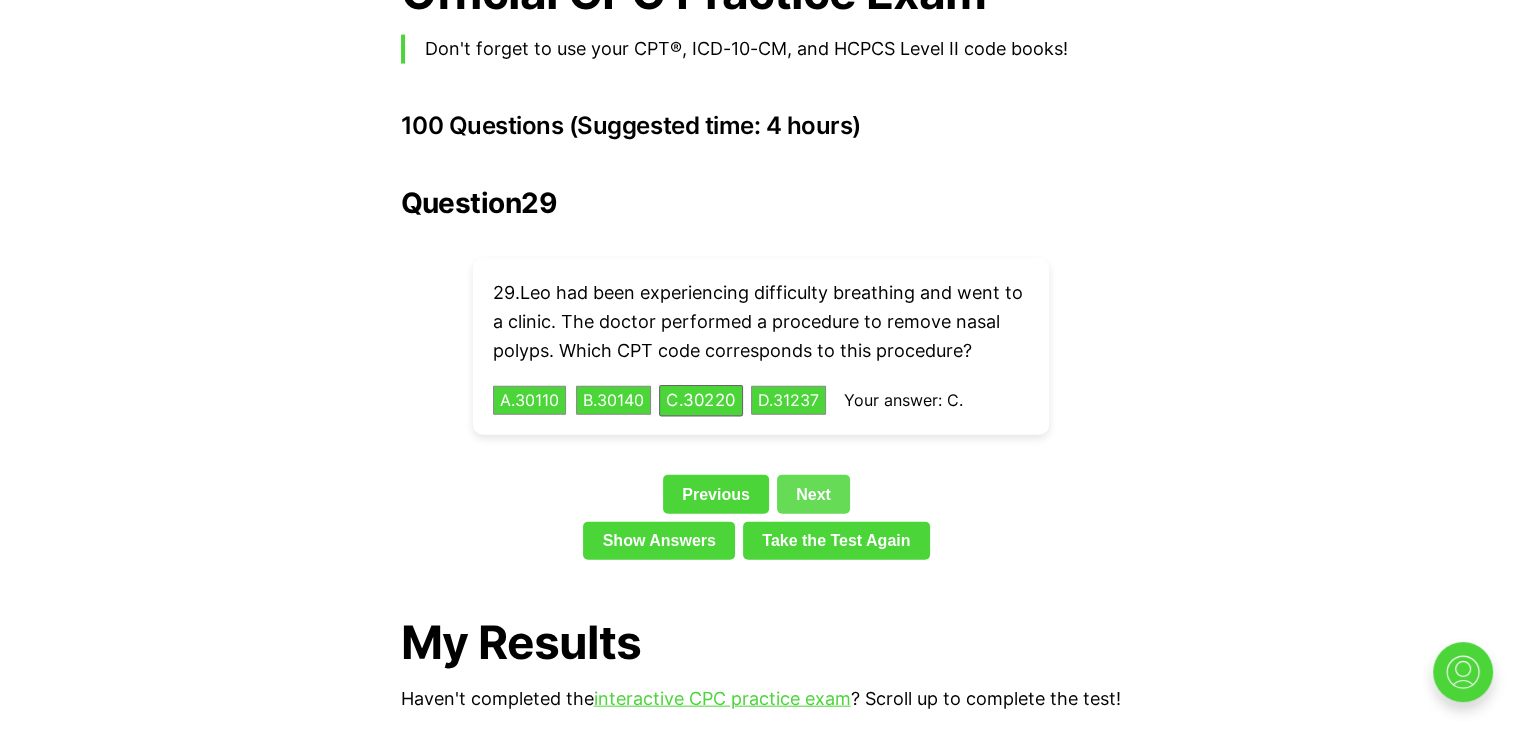 click on "Next" at bounding box center (813, 494) 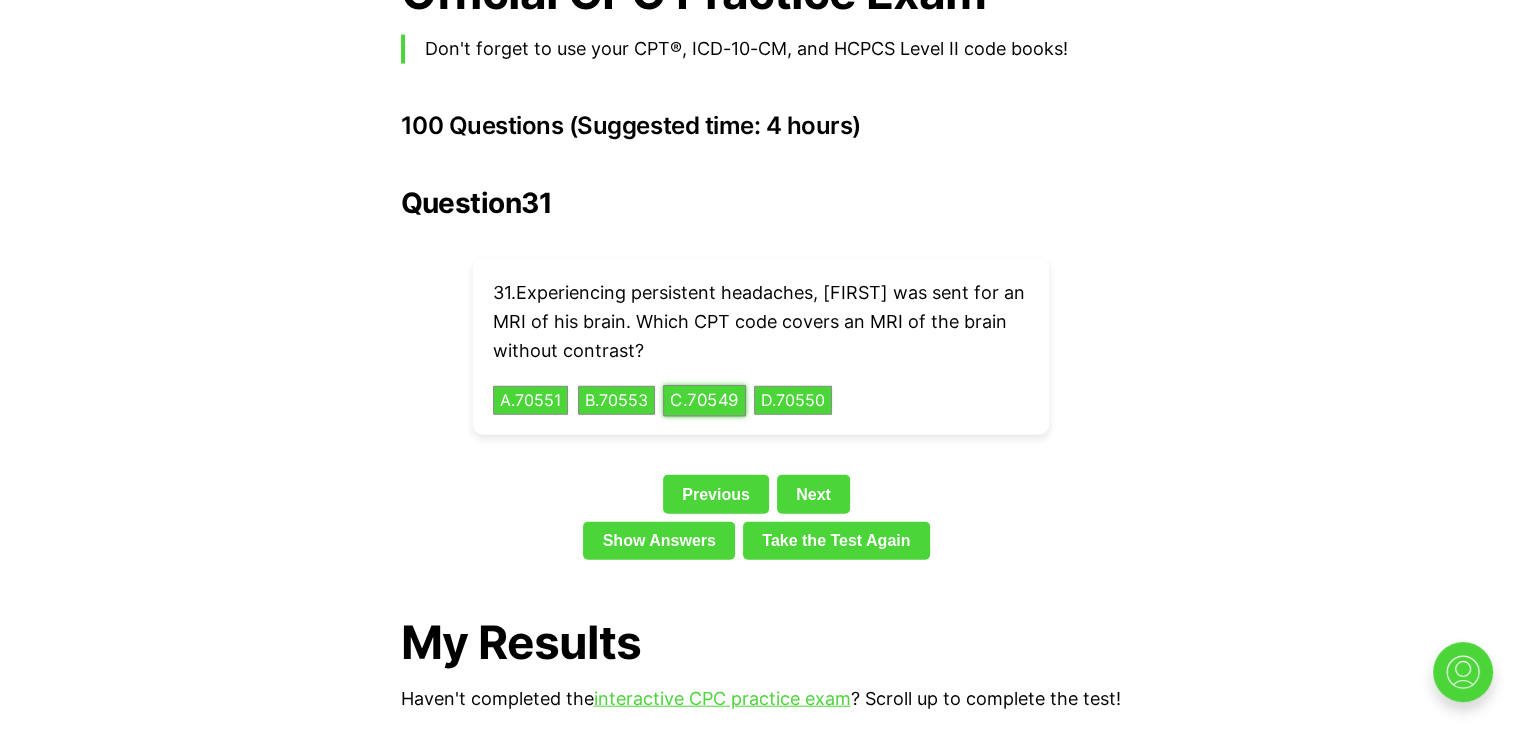 click on "C .  70549" at bounding box center [704, 400] 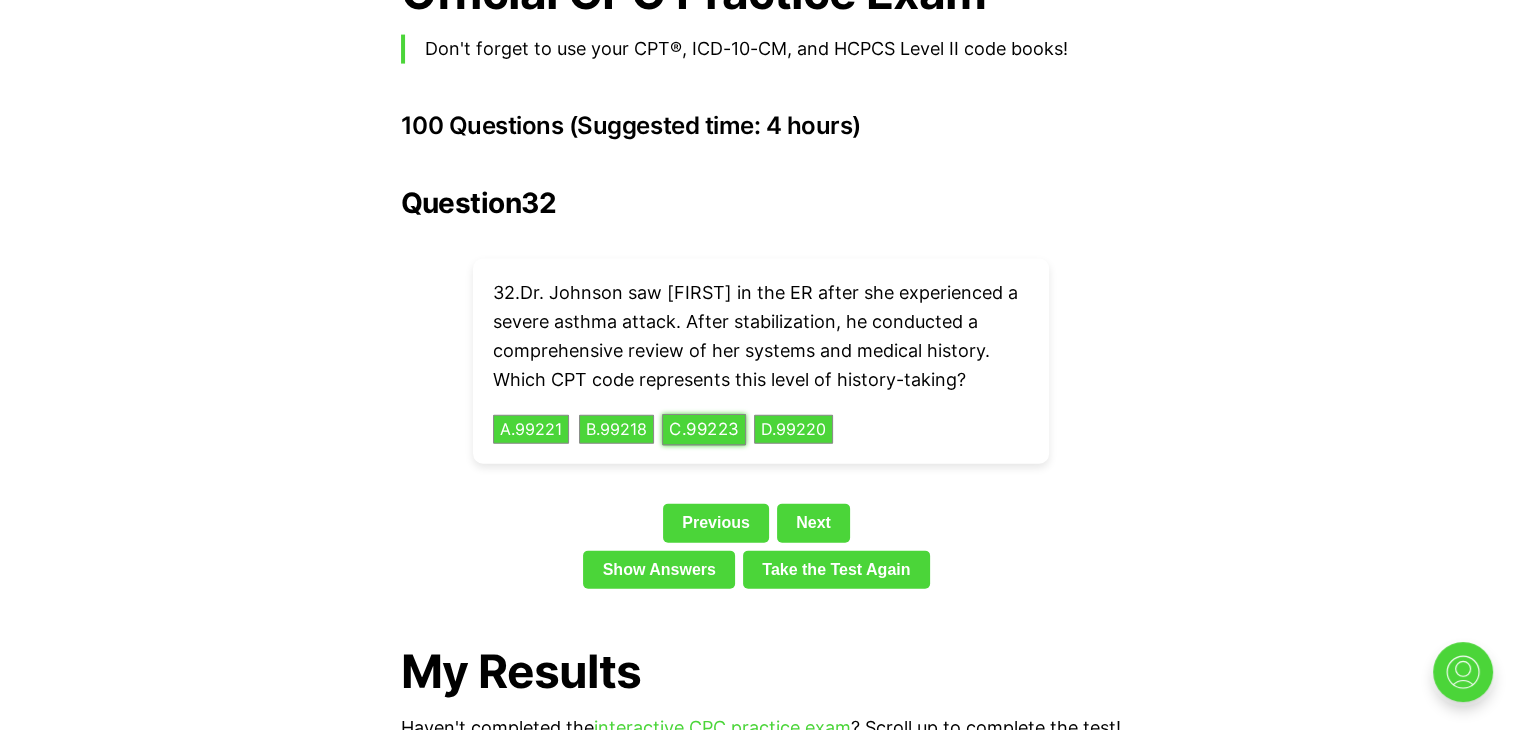 click on "C .  99223" at bounding box center (704, 429) 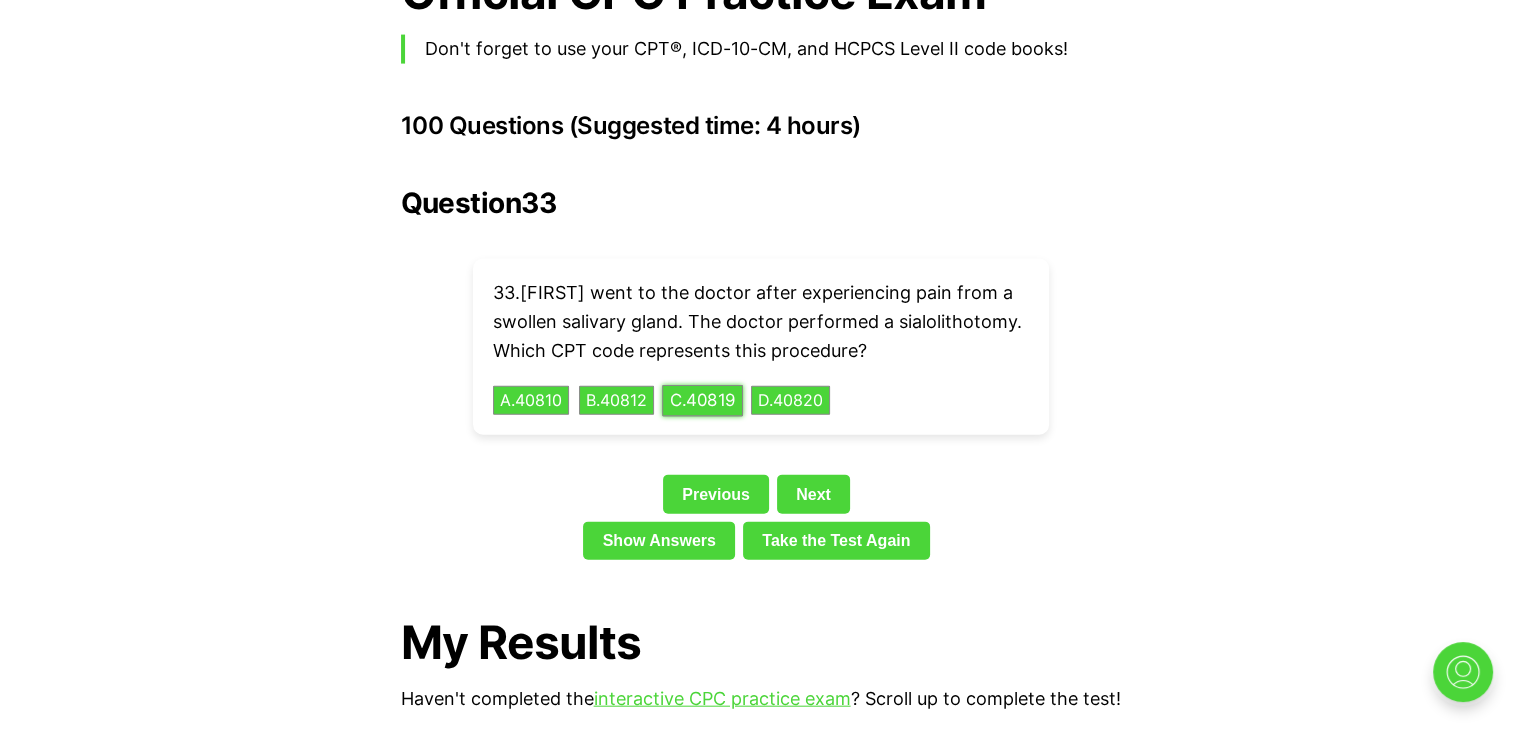 click on "C .  40819" at bounding box center (702, 400) 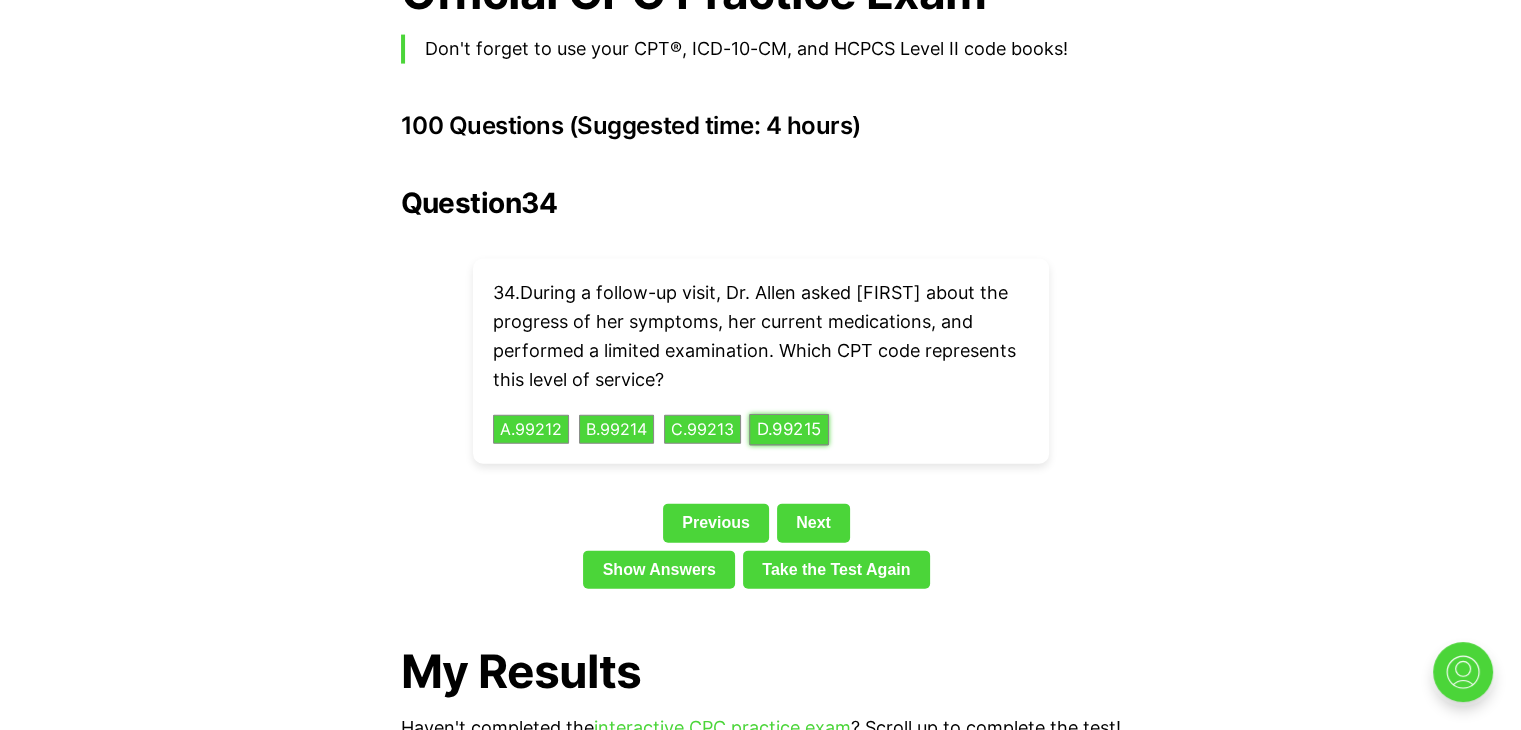 click on "D .  99215" at bounding box center [789, 429] 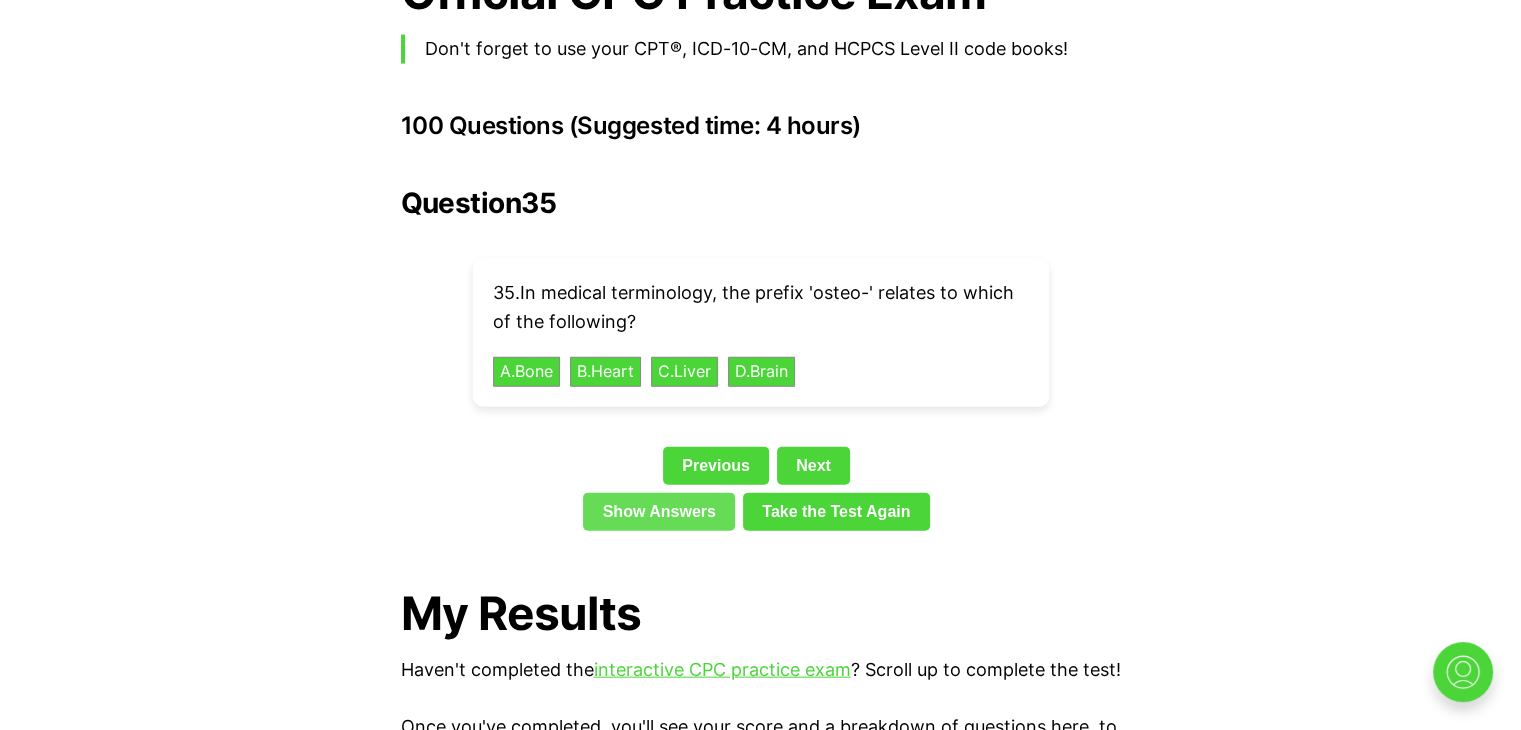 click on "Show Answers" at bounding box center [659, 512] 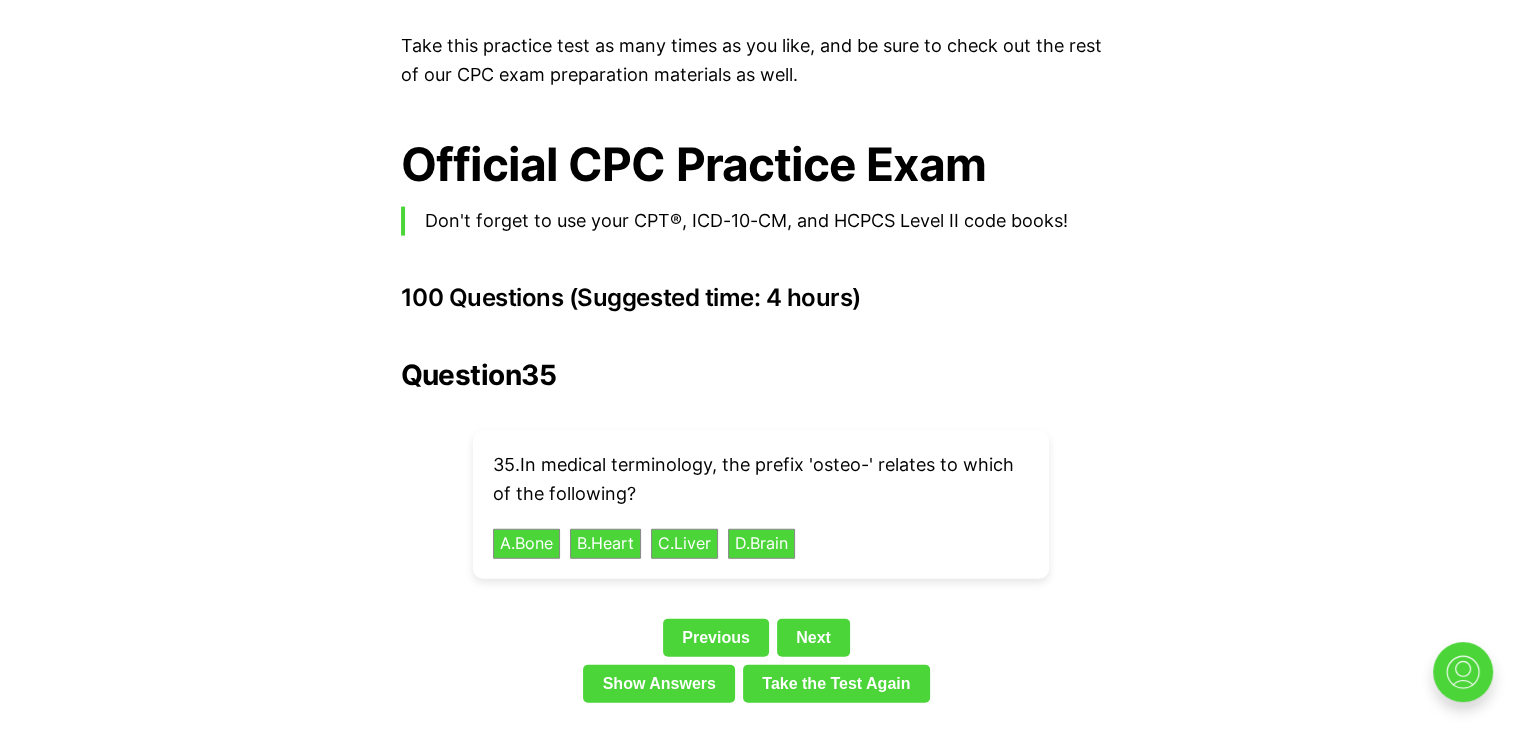 scroll, scrollTop: 4500, scrollLeft: 0, axis: vertical 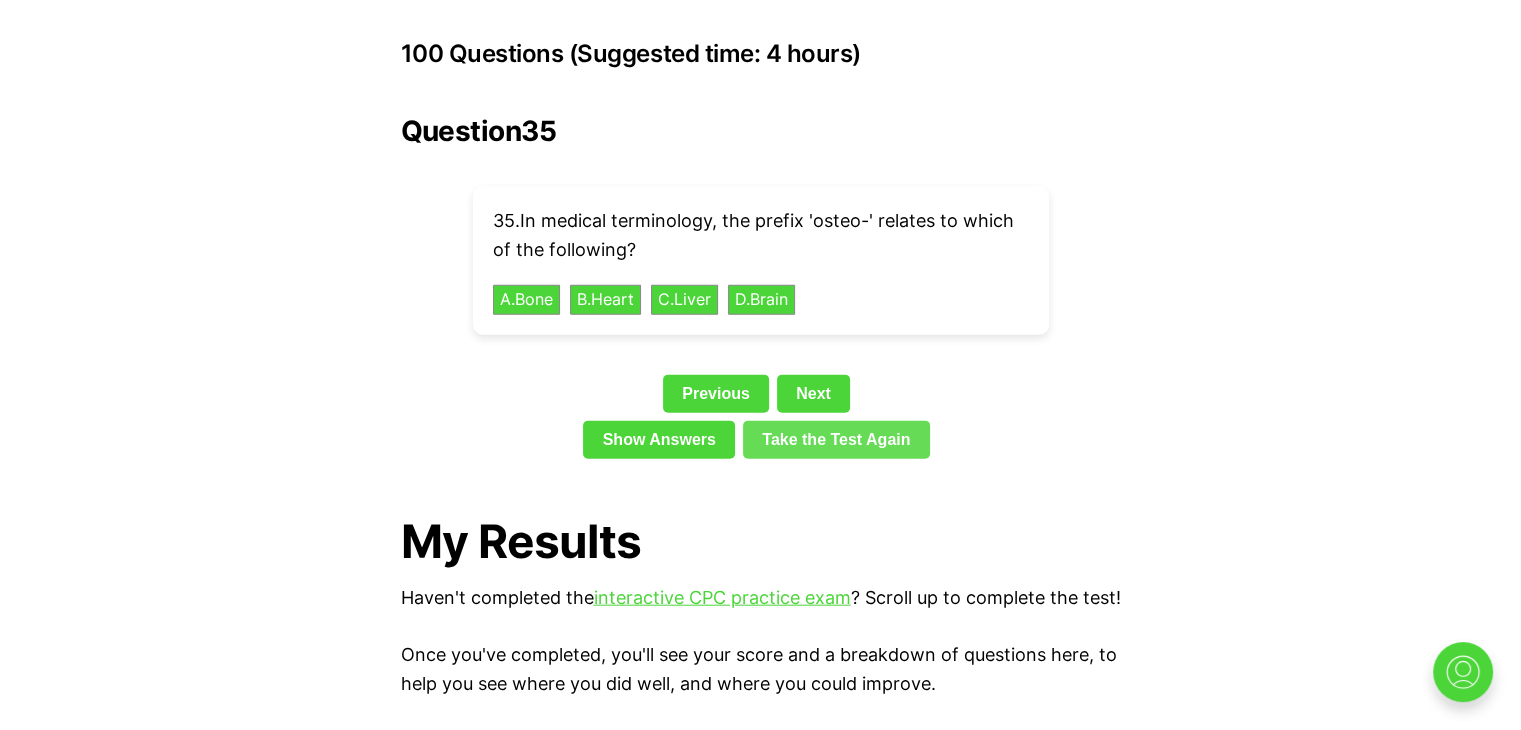 click on "Take the Test Again" at bounding box center [836, 440] 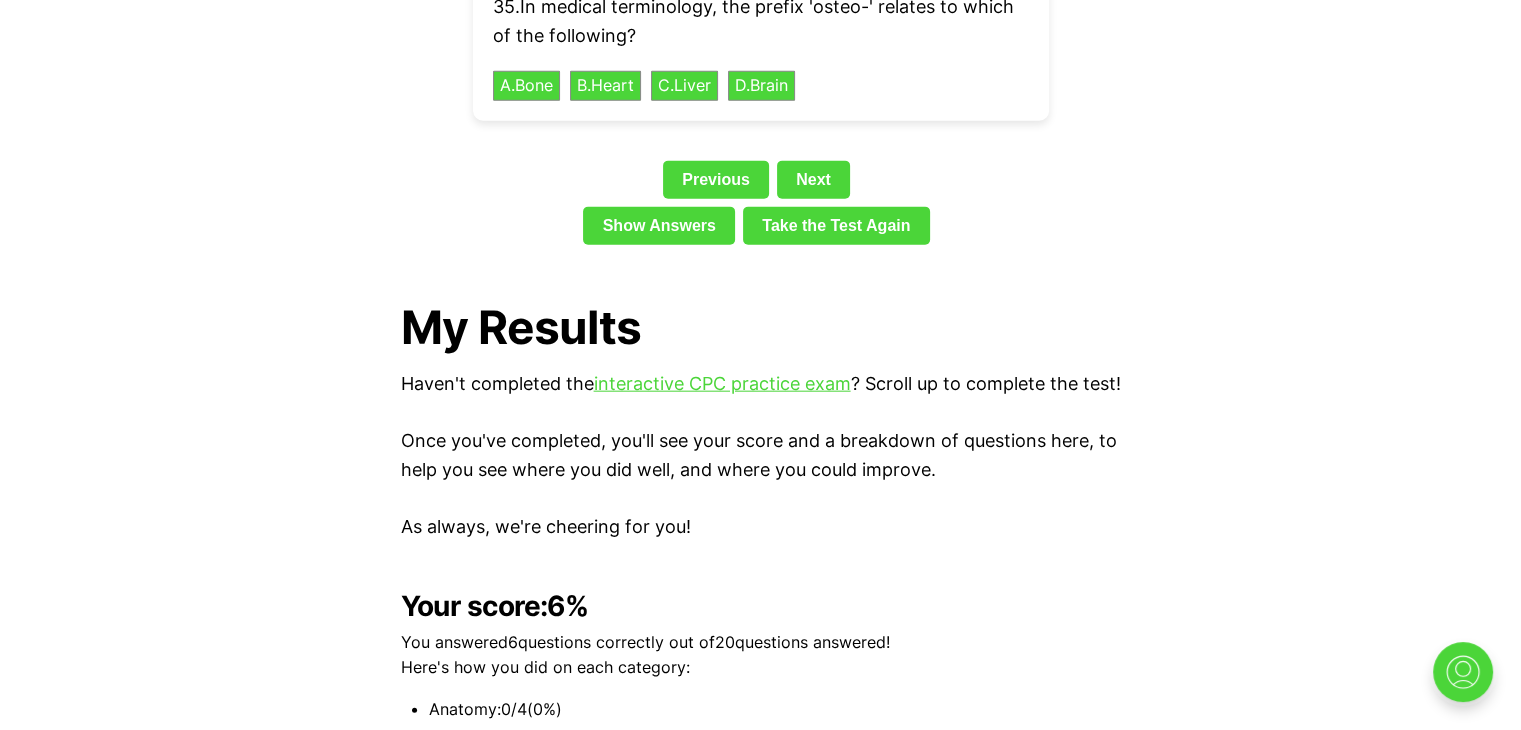 scroll, scrollTop: 4600, scrollLeft: 0, axis: vertical 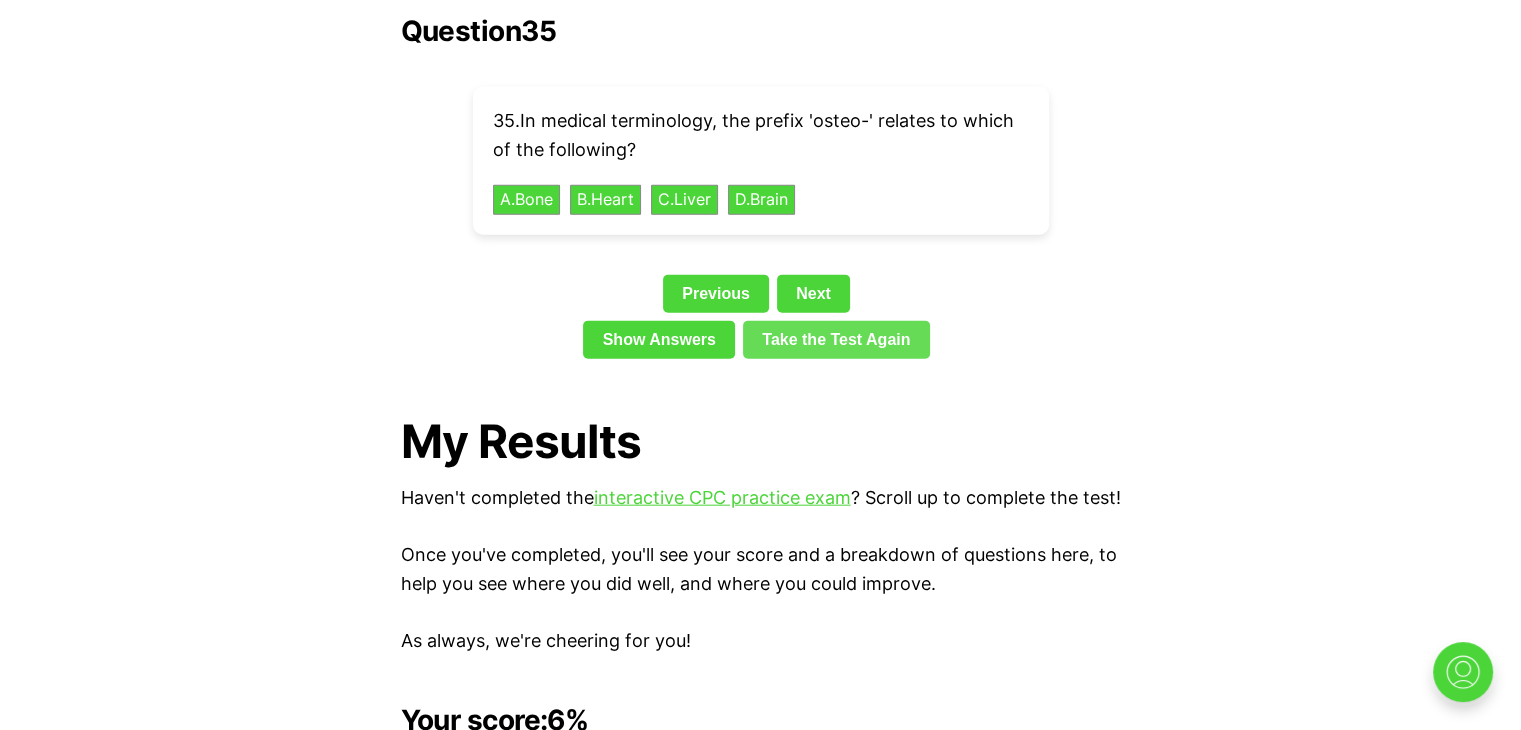 click on "Take the Test Again" at bounding box center [836, 340] 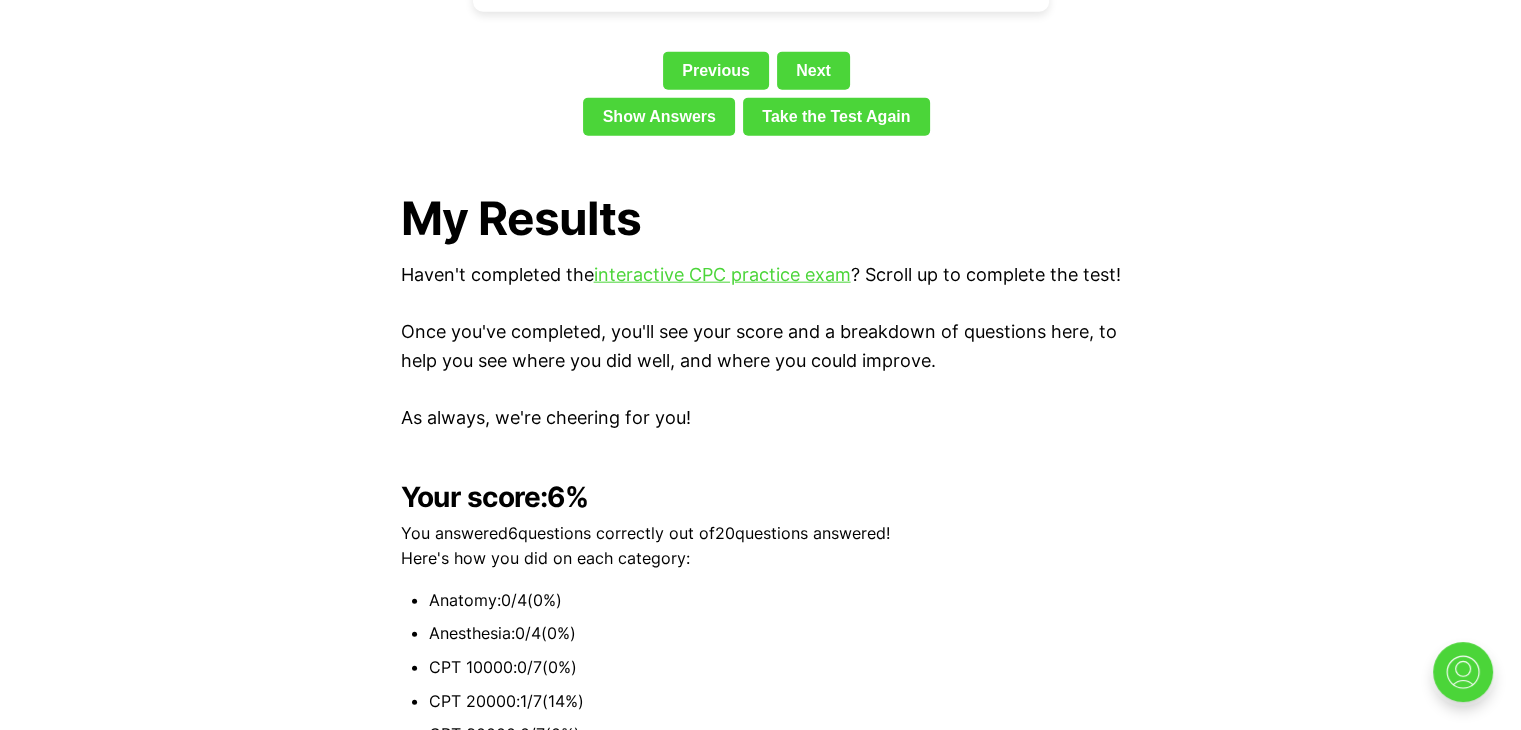 scroll, scrollTop: 4400, scrollLeft: 0, axis: vertical 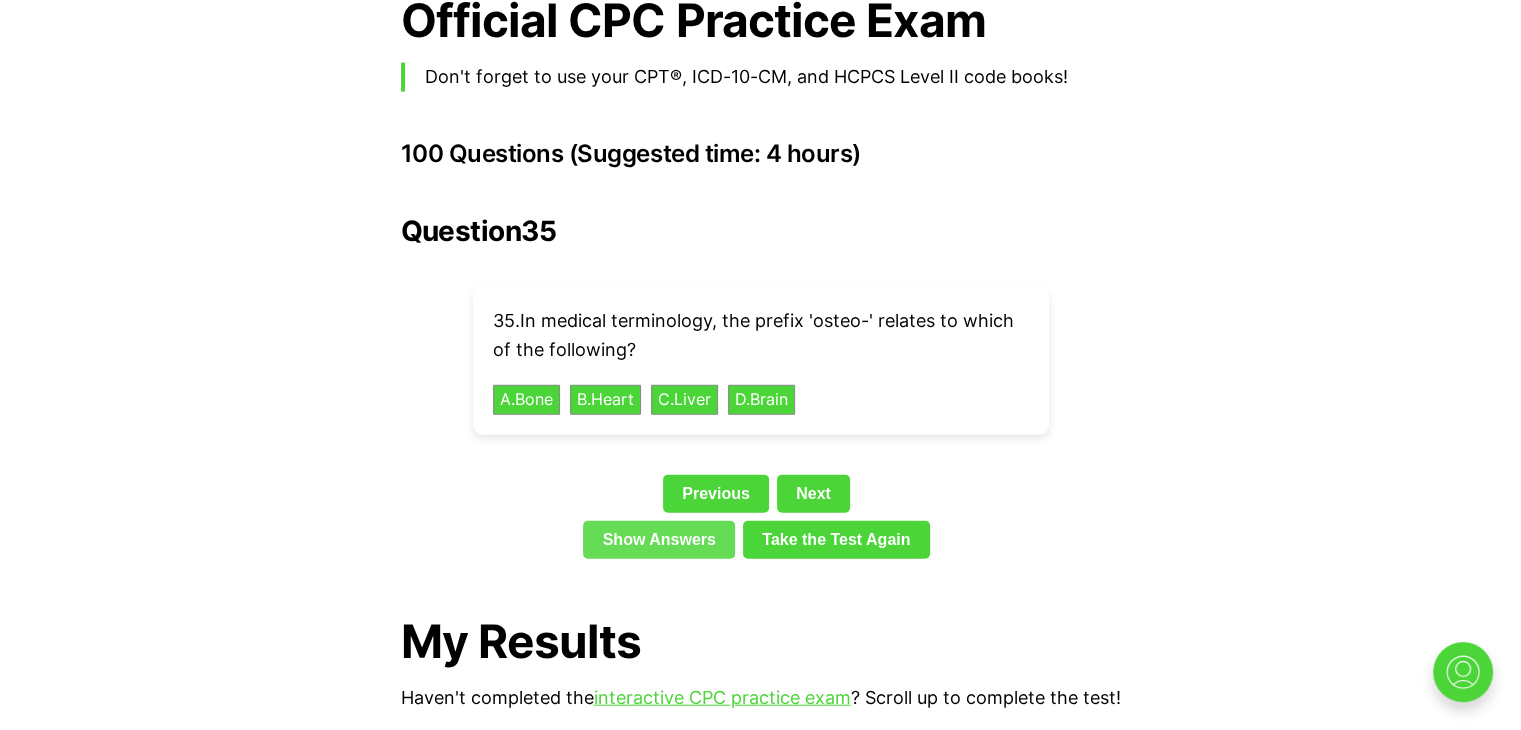 click on "Show Answers" at bounding box center (659, 540) 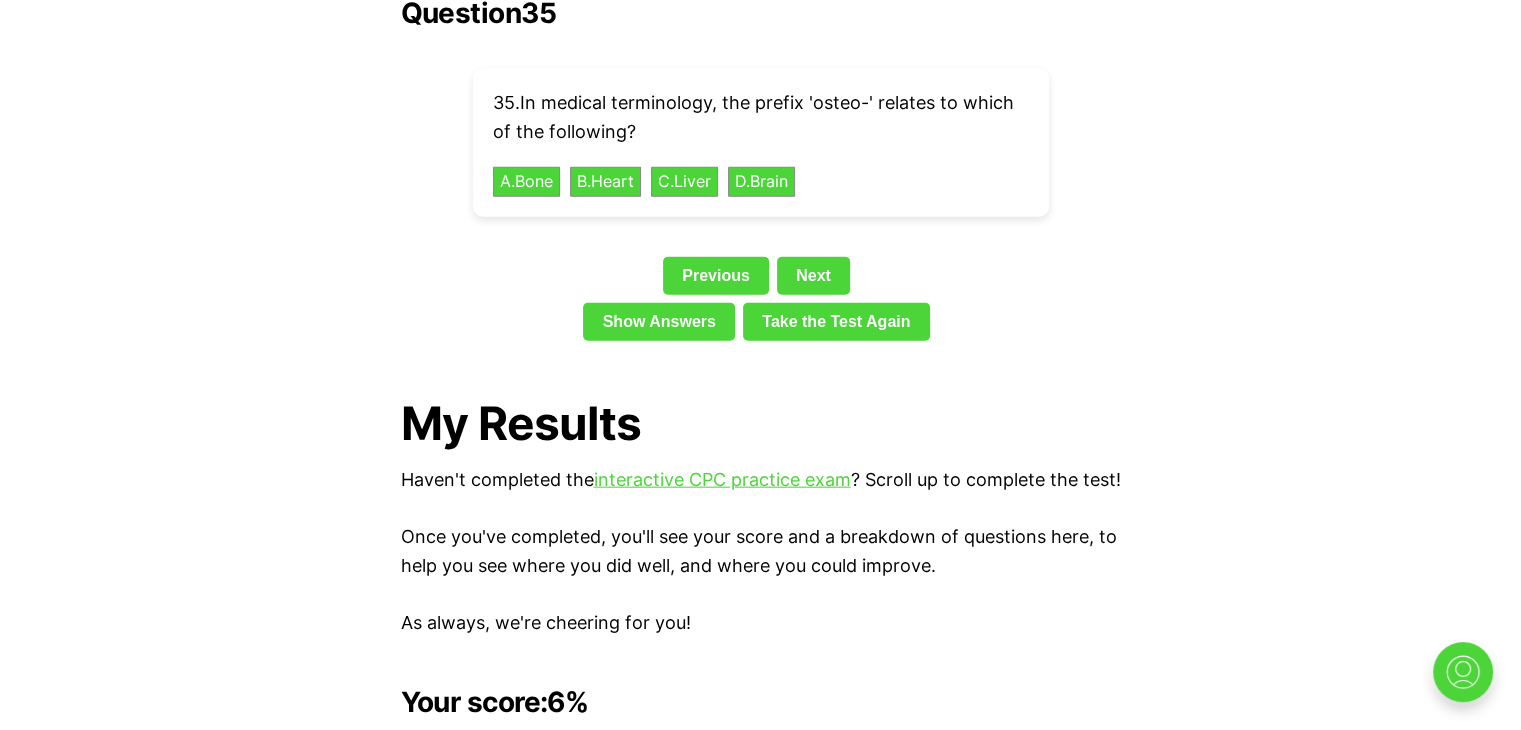 scroll, scrollTop: 4600, scrollLeft: 0, axis: vertical 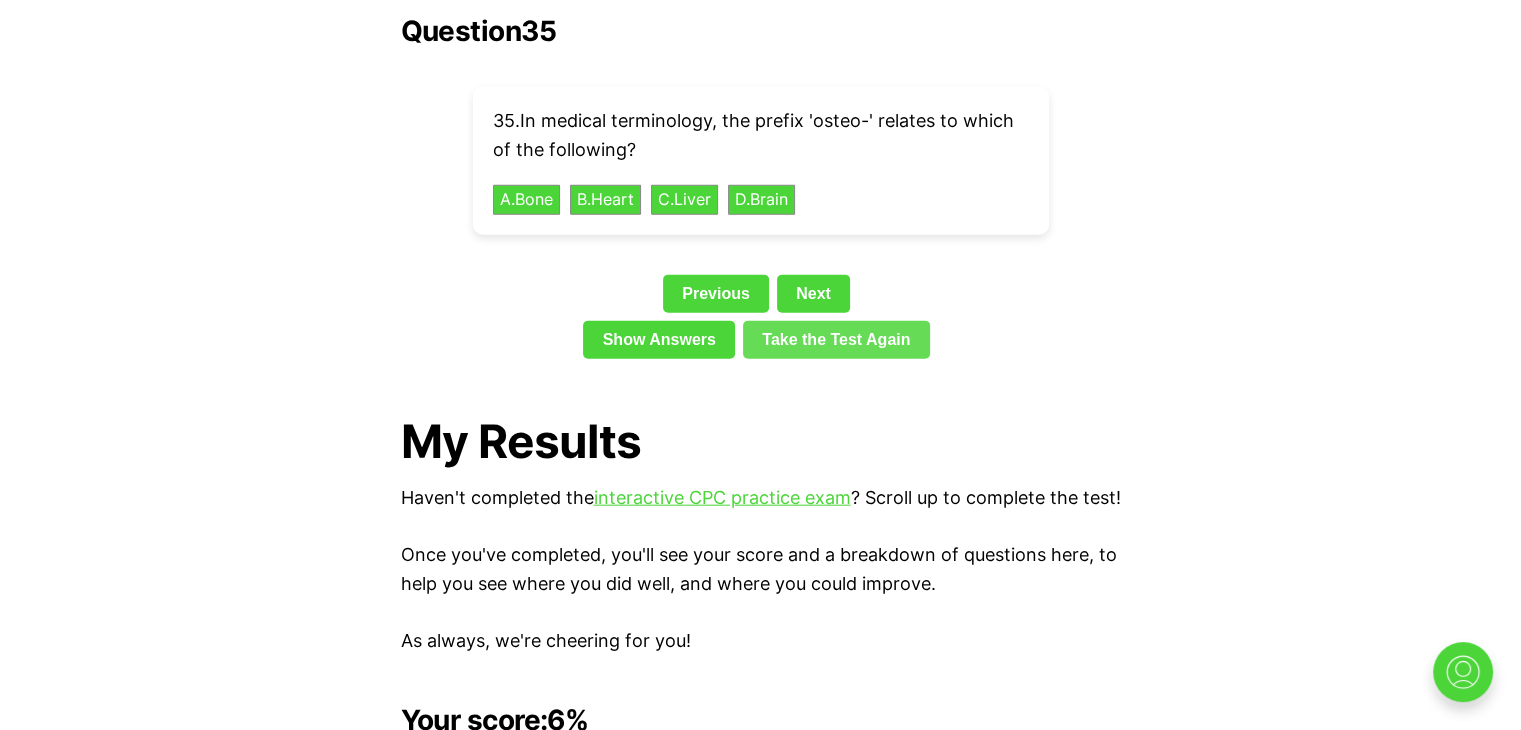 click on "Take the Test Again" at bounding box center (836, 340) 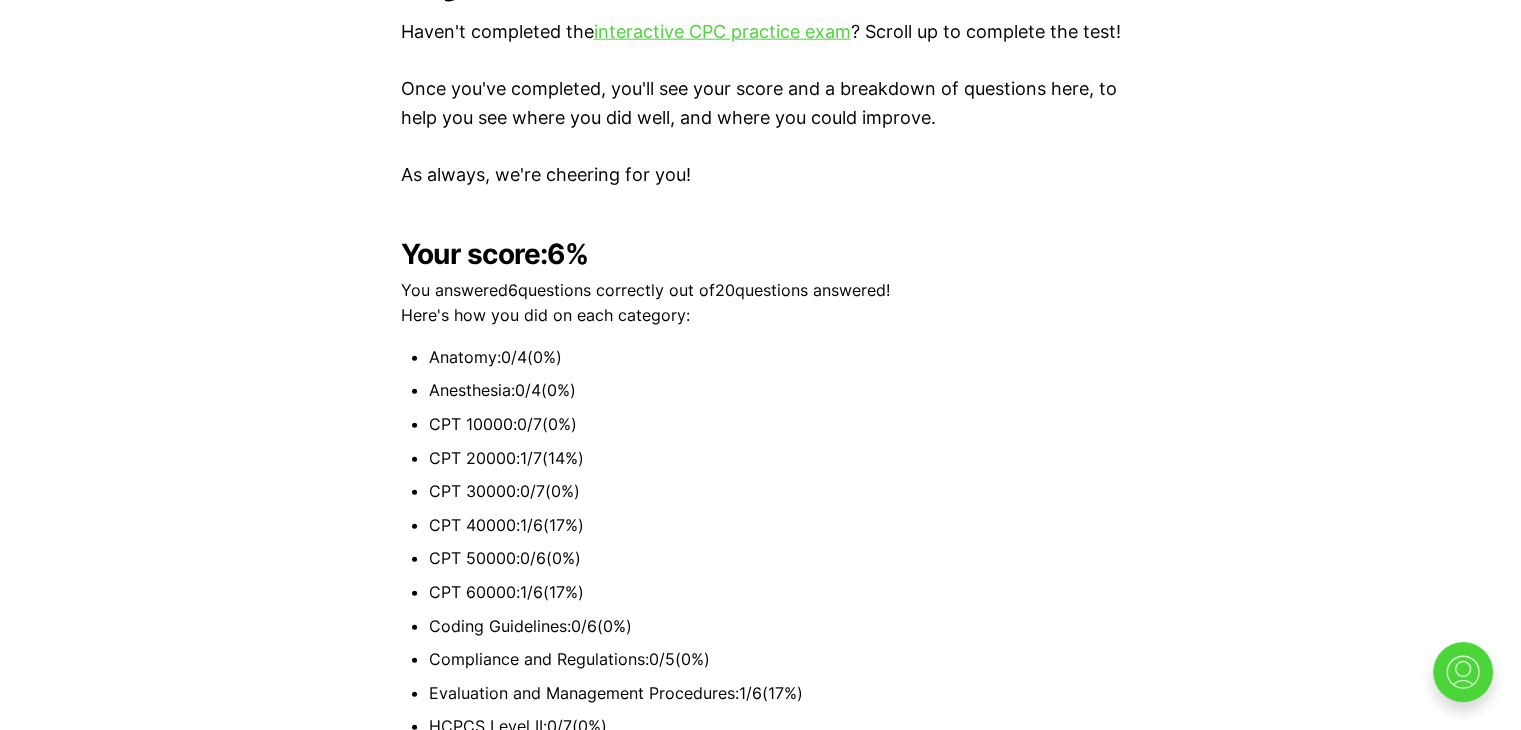 scroll, scrollTop: 4700, scrollLeft: 0, axis: vertical 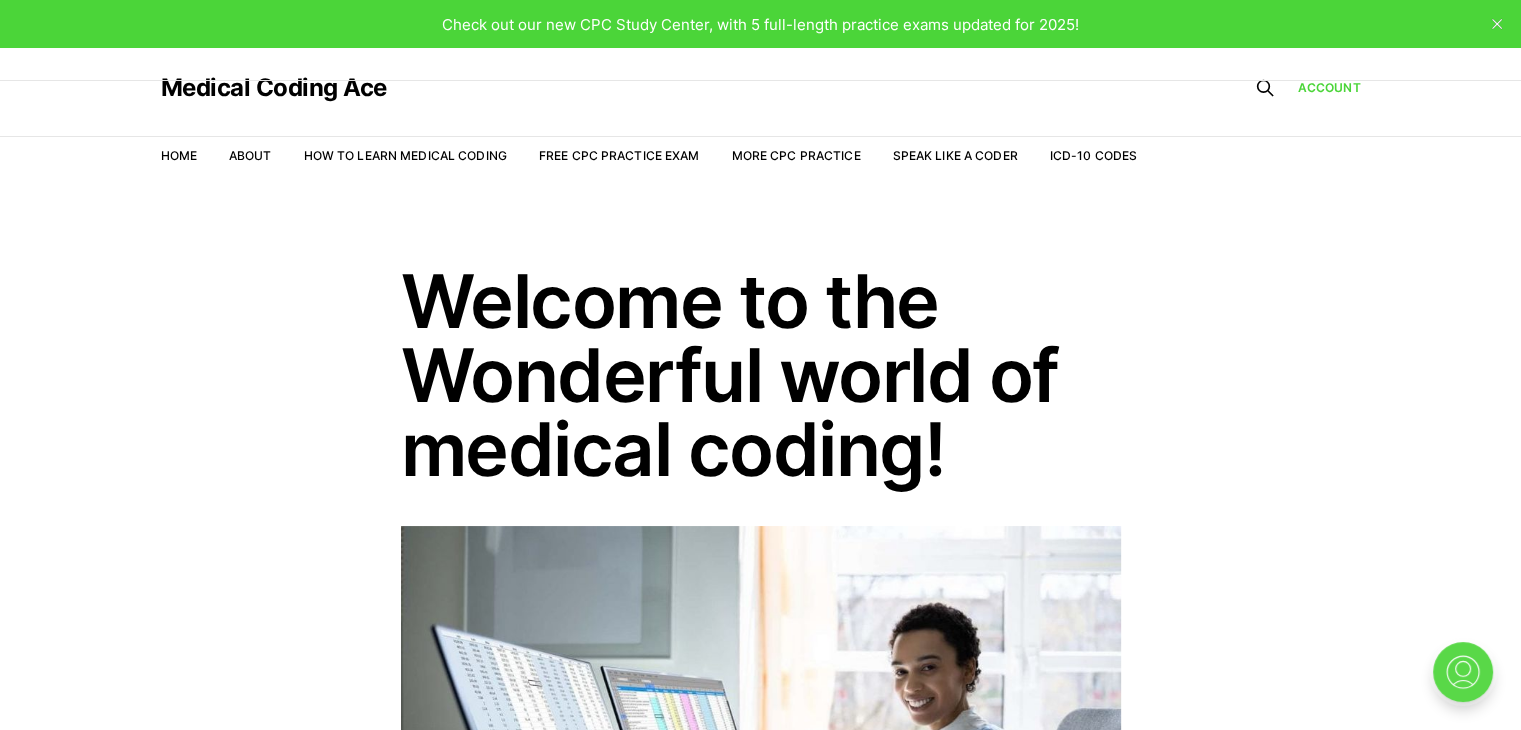click at bounding box center [1463, 672] 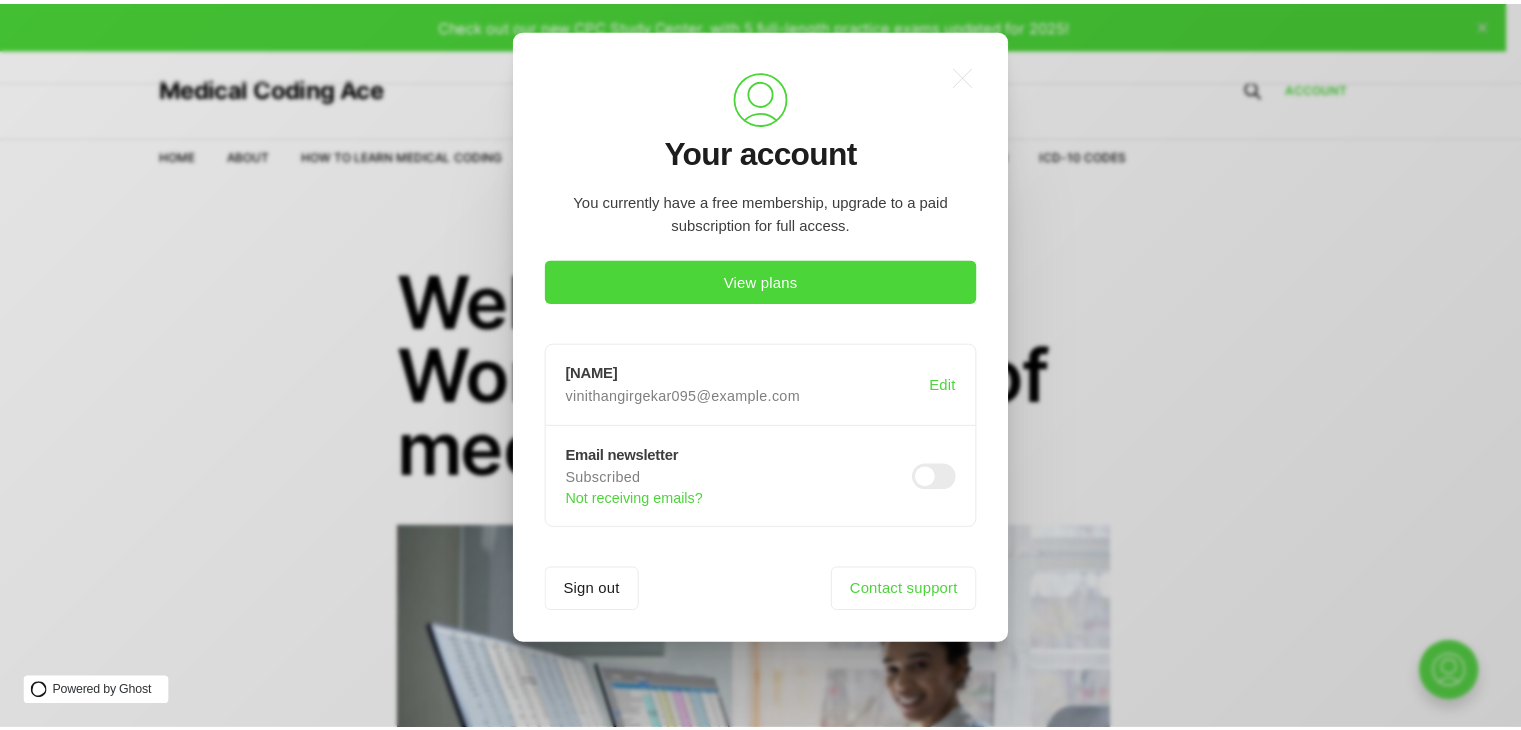scroll, scrollTop: 0, scrollLeft: 0, axis: both 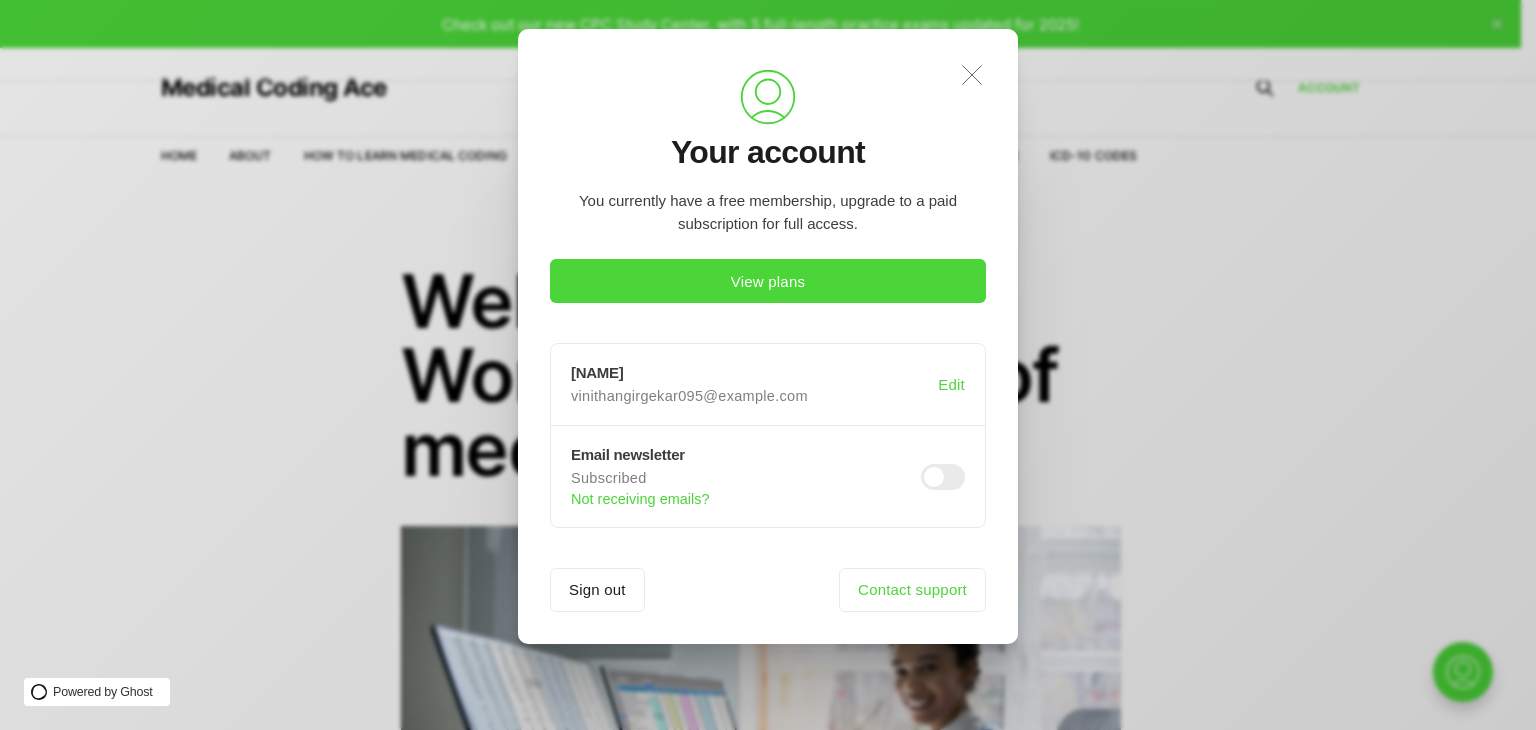 click on ".a{fill:none;stroke:currentColor;stroke-linecap:round;stroke-linejoin:round;stroke-width:1.2px !important;}" 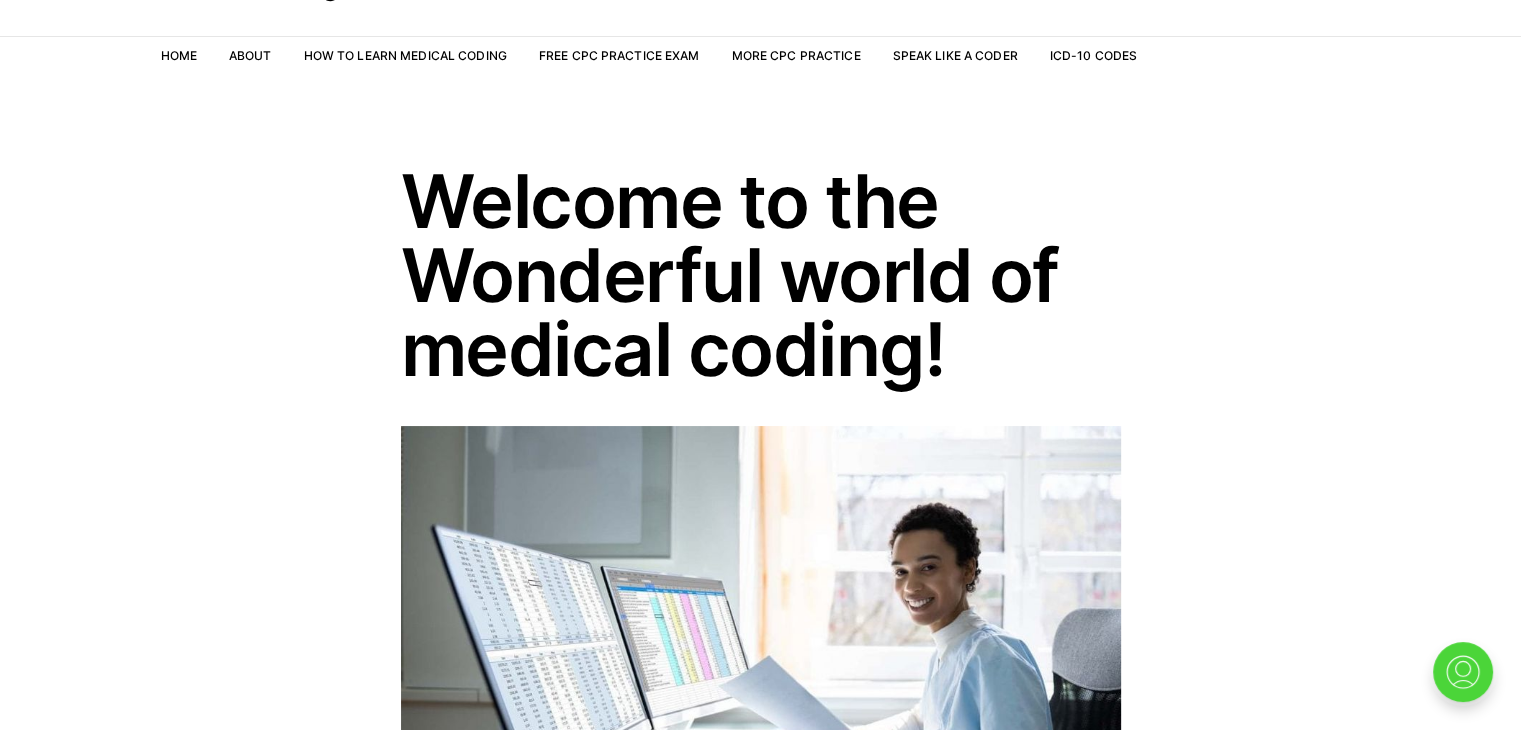 scroll, scrollTop: 0, scrollLeft: 0, axis: both 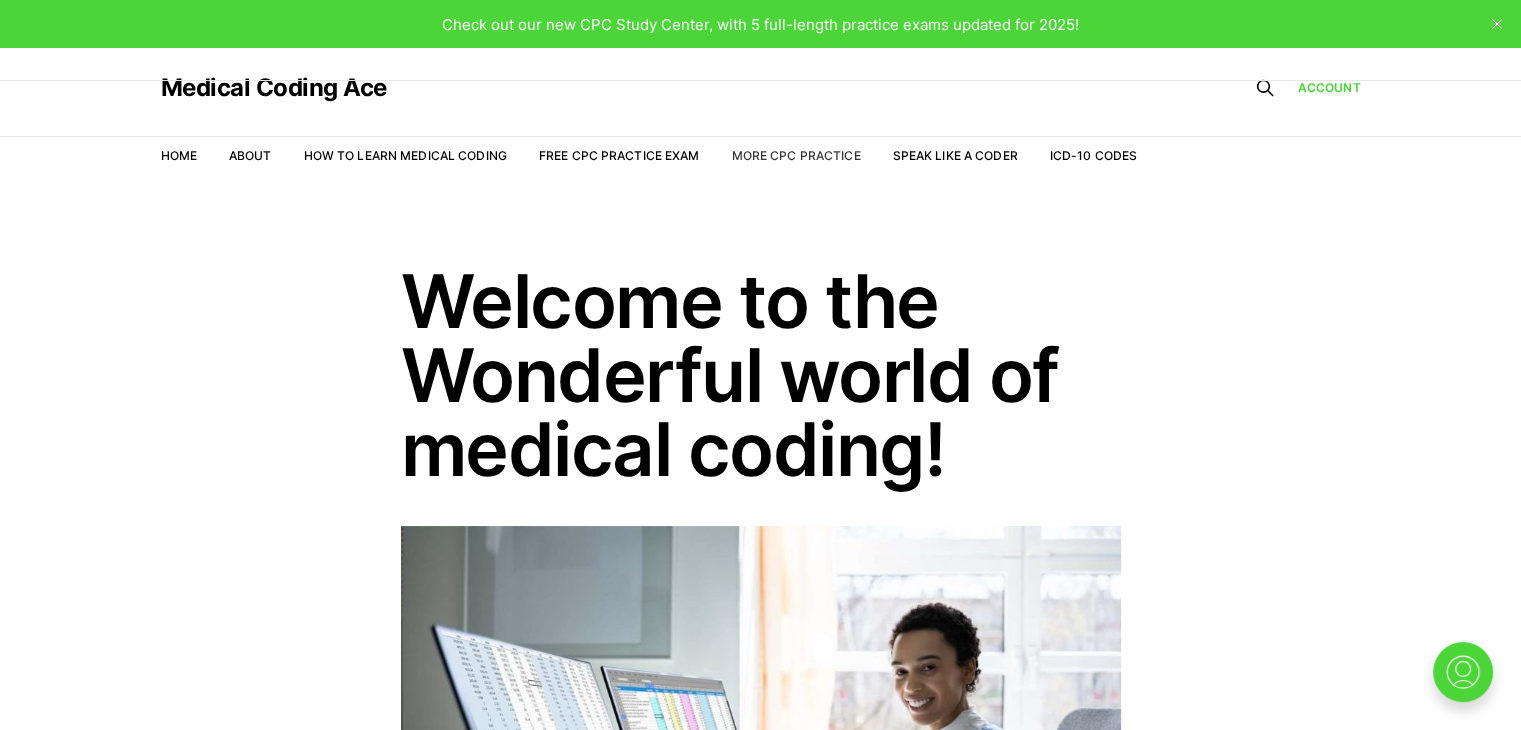 click on "More CPC Practice" at bounding box center [795, 155] 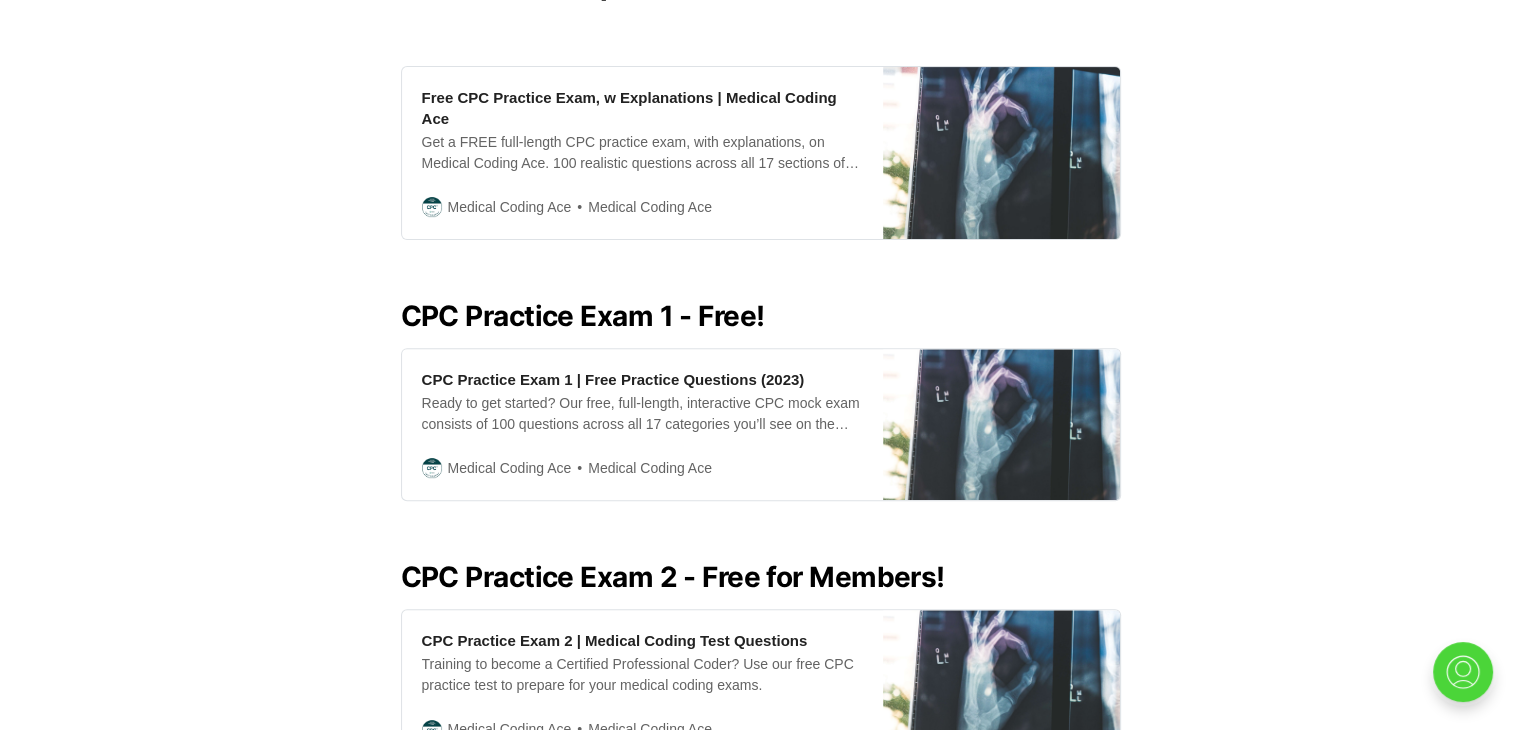 scroll, scrollTop: 600, scrollLeft: 0, axis: vertical 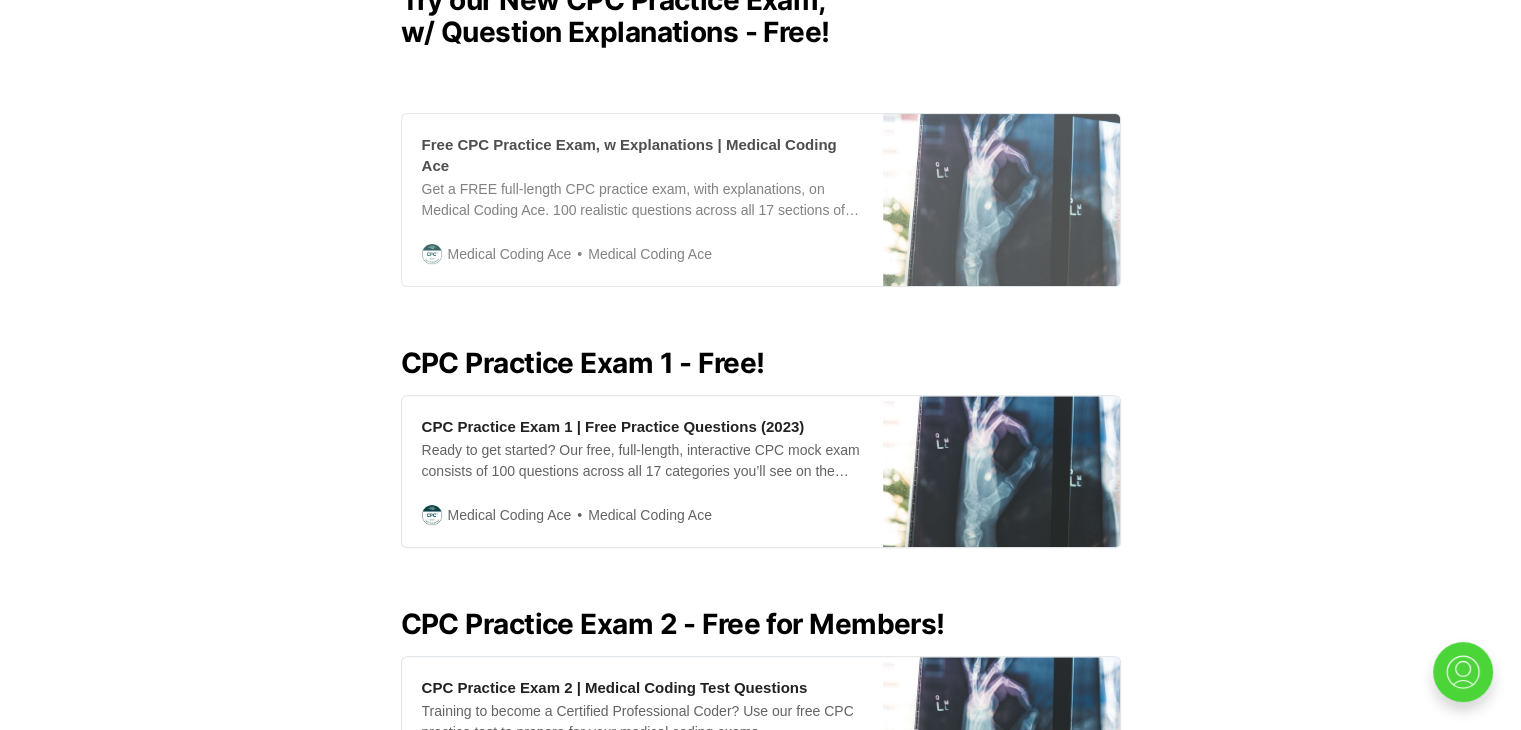 click on "Free CPC Practice Exam, w Explanations | Medical Coding Ace Get a FREE full-length CPC practice exam, with explanations, on Medical Coding Ace. 100 realistic questions across all 17 sections of the CPC exam, so you can get your best prep. Medical Coding Ace Medical Coding Ace" at bounding box center [642, 200] 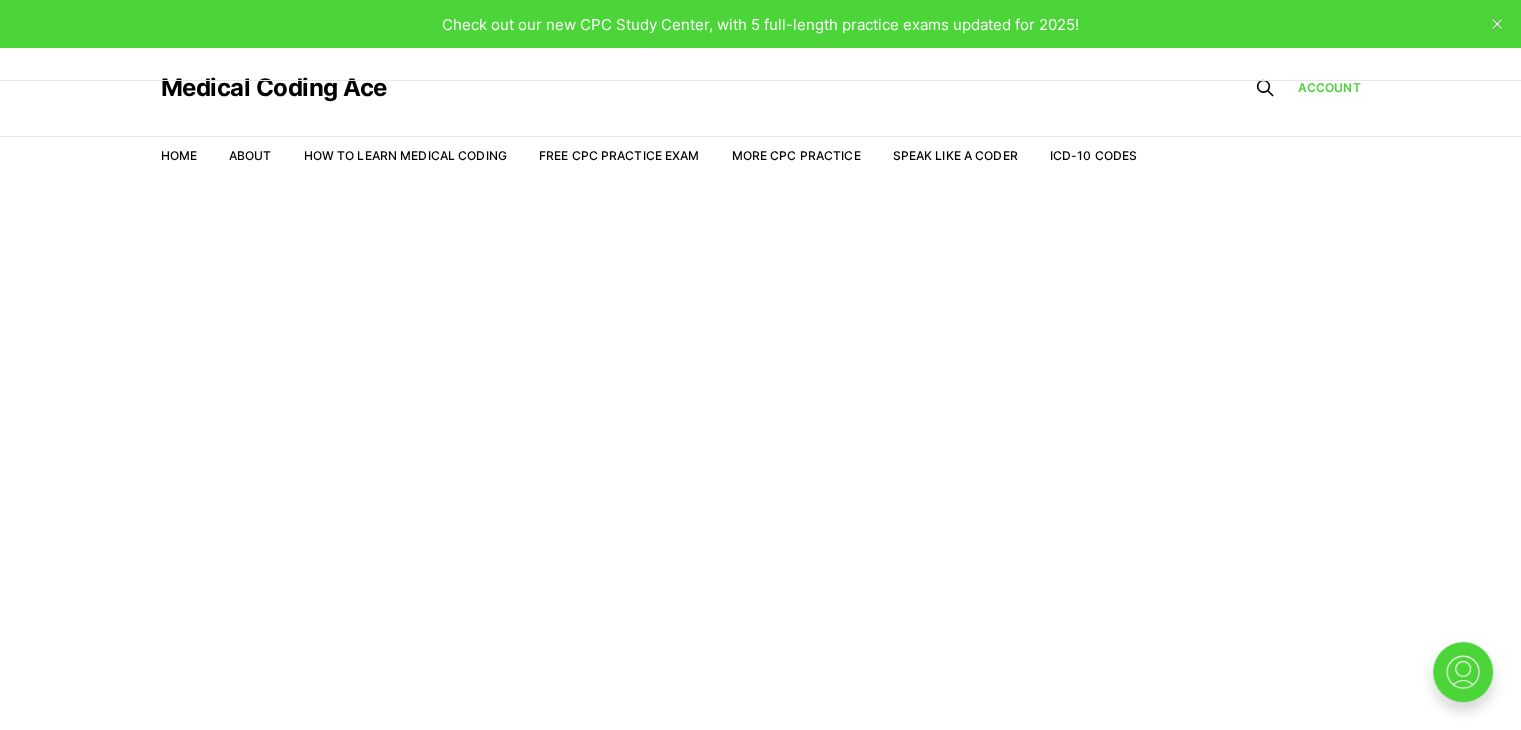 scroll, scrollTop: 0, scrollLeft: 0, axis: both 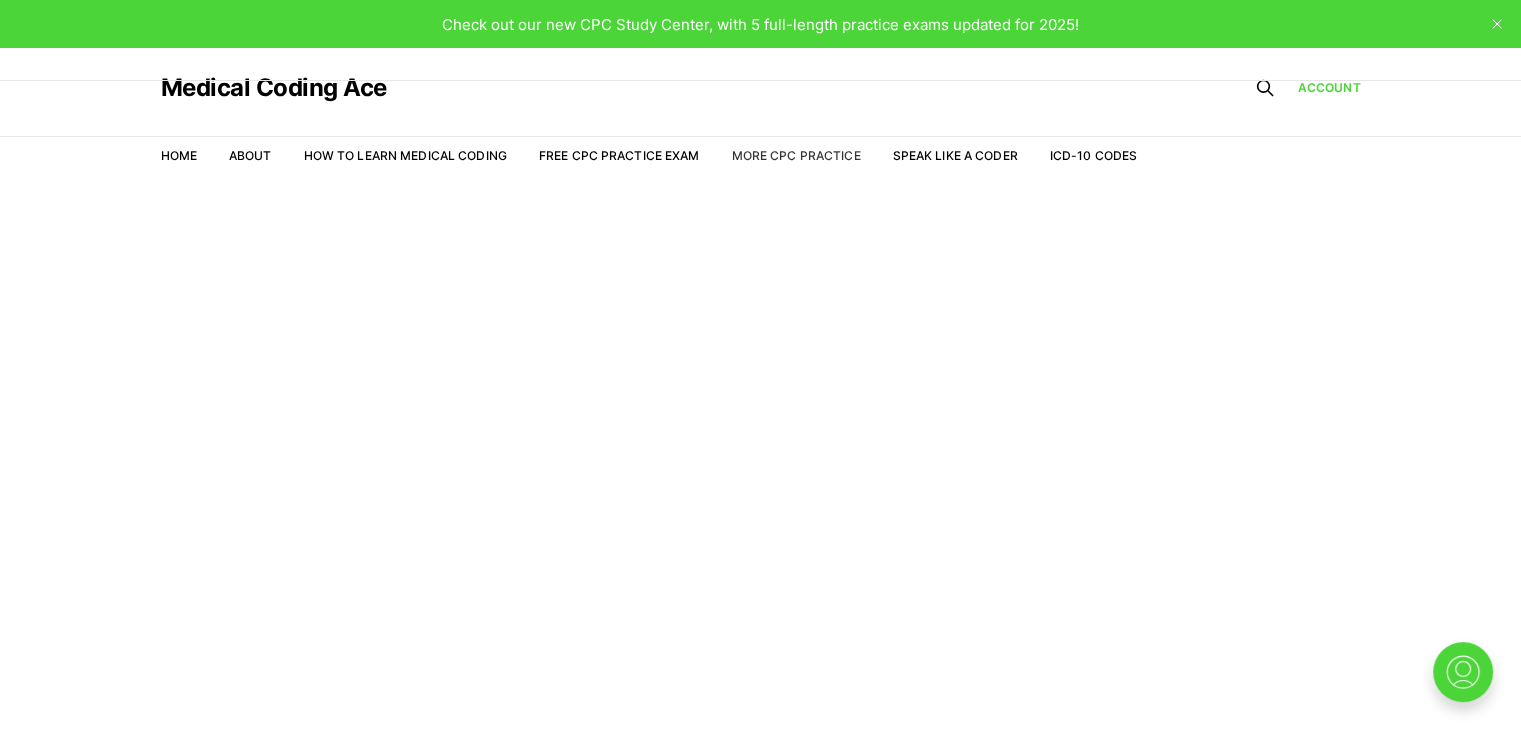 click on "More CPC Practice" at bounding box center (795, 155) 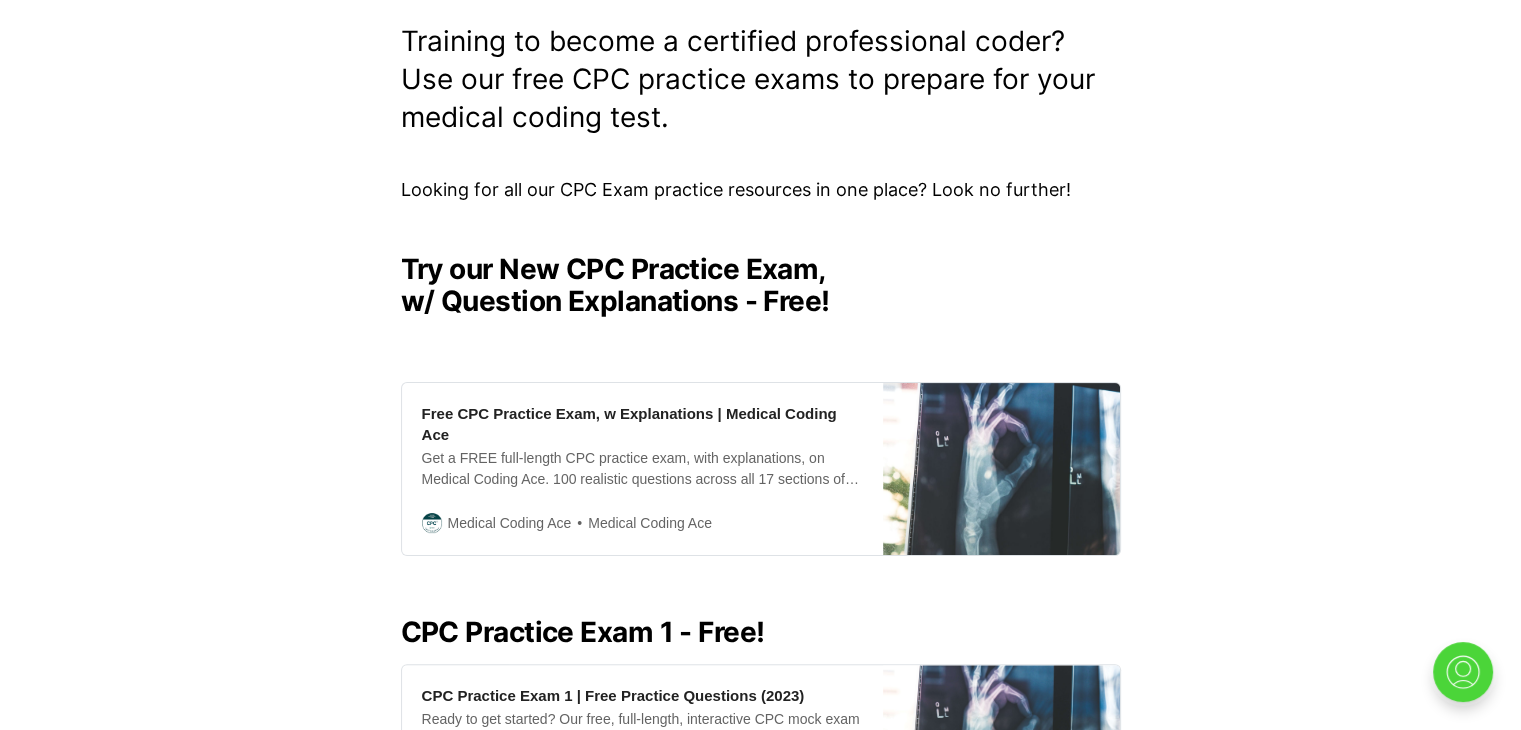 scroll, scrollTop: 400, scrollLeft: 0, axis: vertical 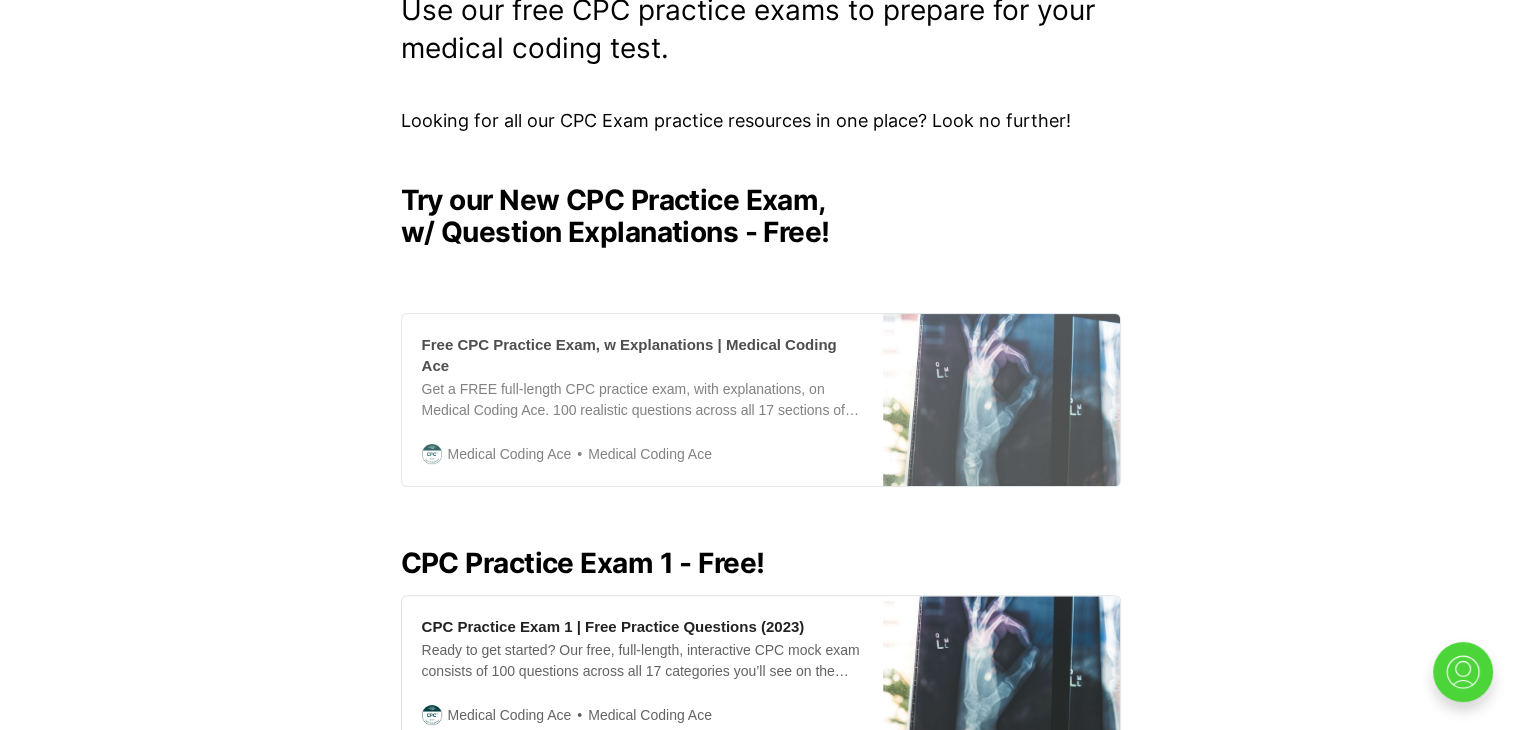 click on "Get a FREE full-length CPC practice exam, with explanations, on Medical Coding Ace. 100 realistic questions across all 17 sections of the CPC exam, so you can get your best prep." at bounding box center [642, 400] 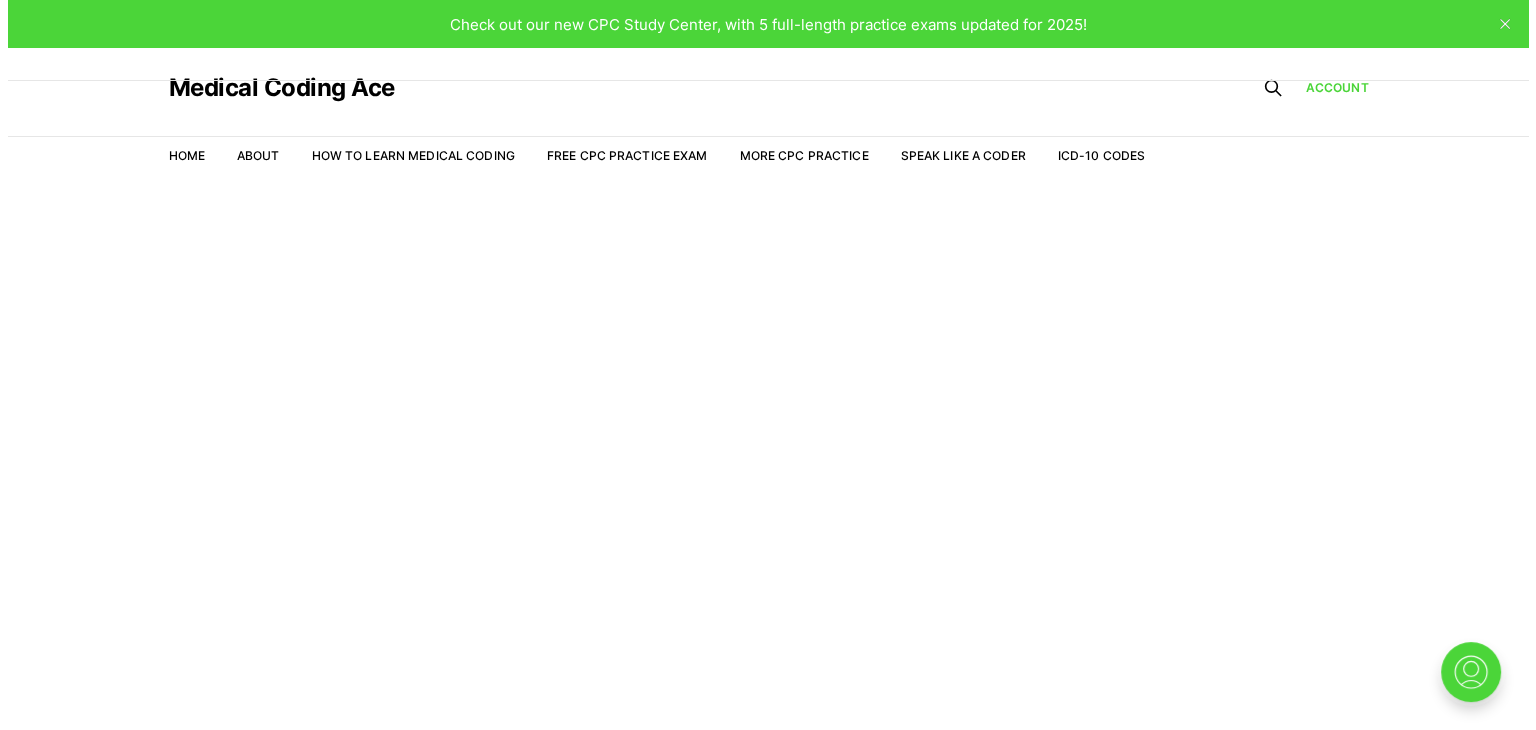 scroll, scrollTop: 0, scrollLeft: 0, axis: both 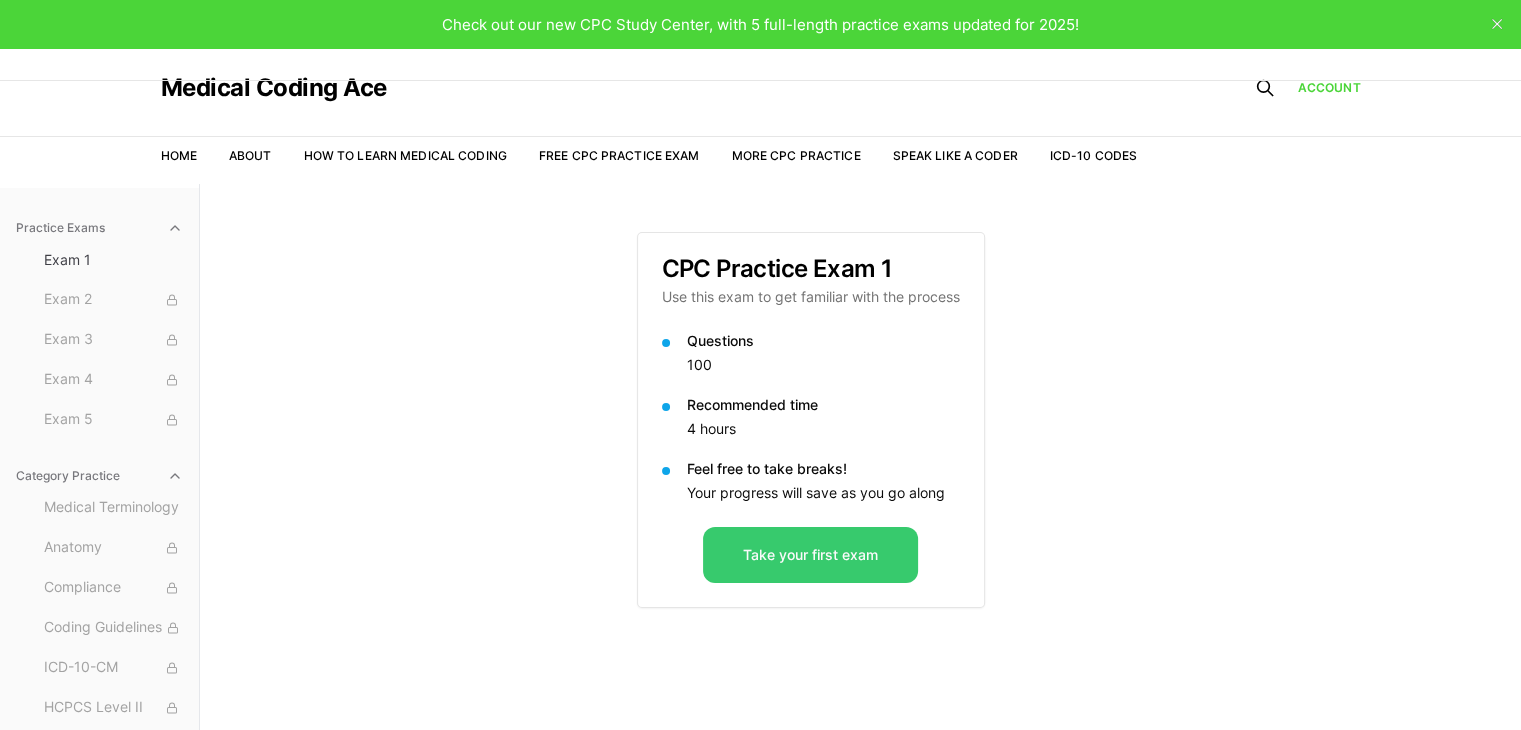 click on "Take your first exam" at bounding box center (810, 555) 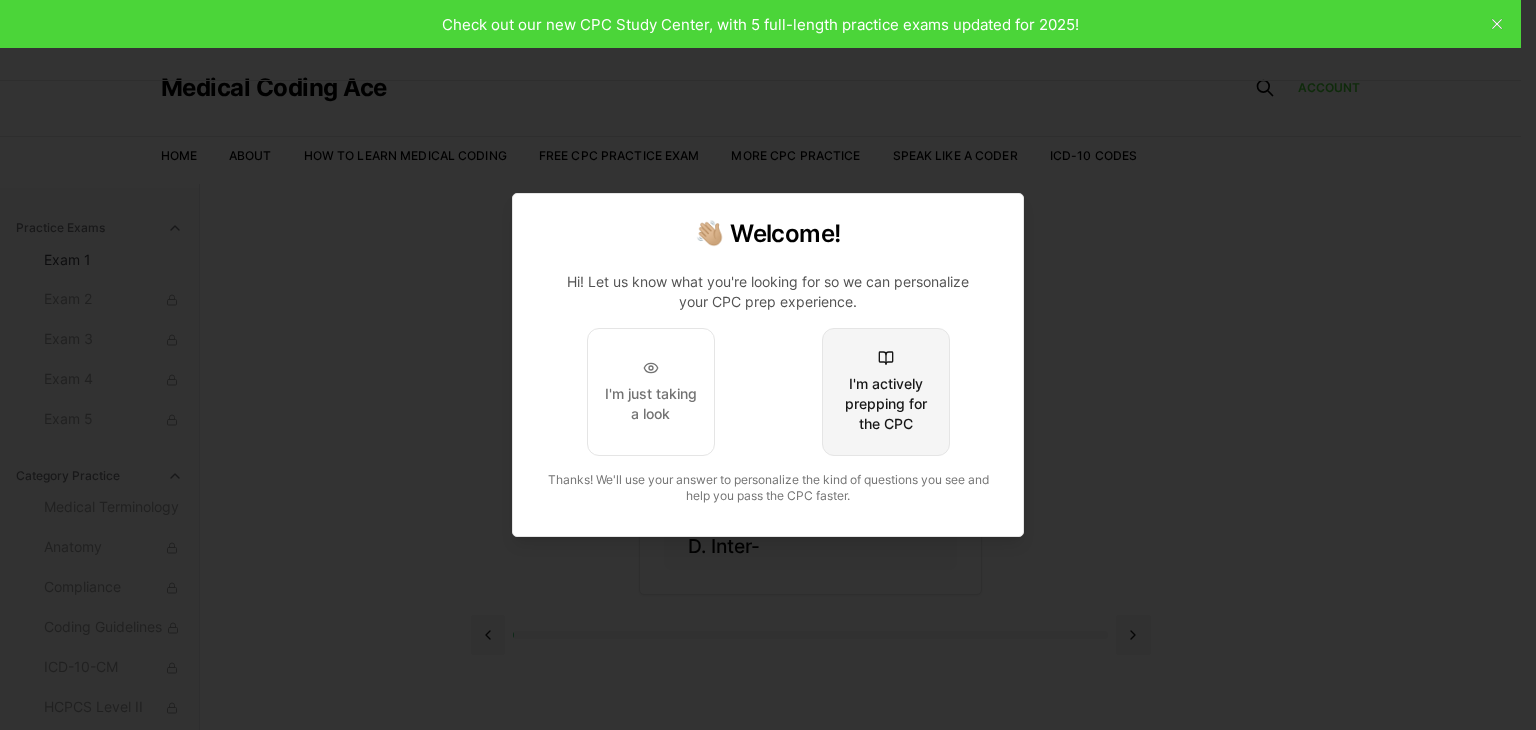 click on "I'm actively prepping for the CPC" at bounding box center [886, 404] 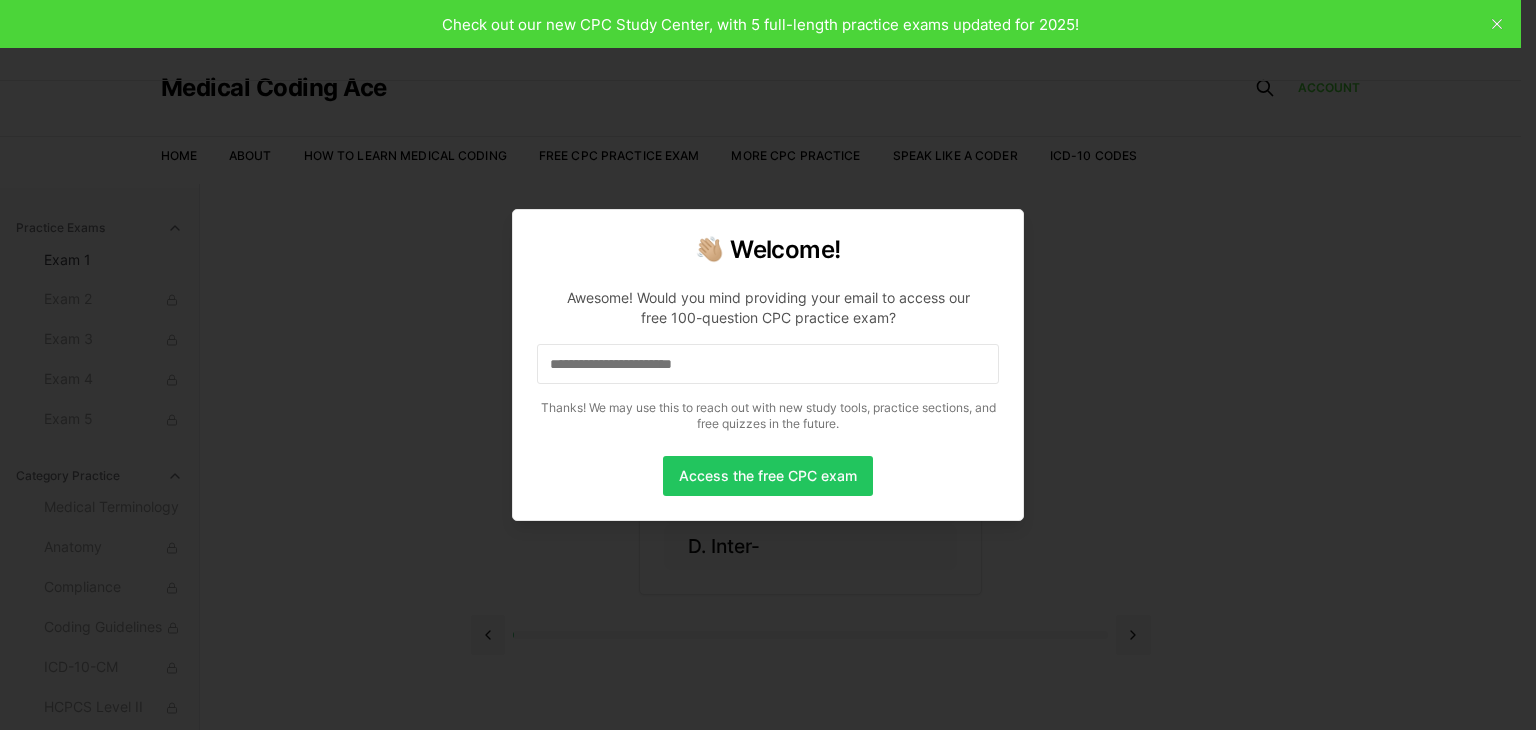 click at bounding box center (768, 364) 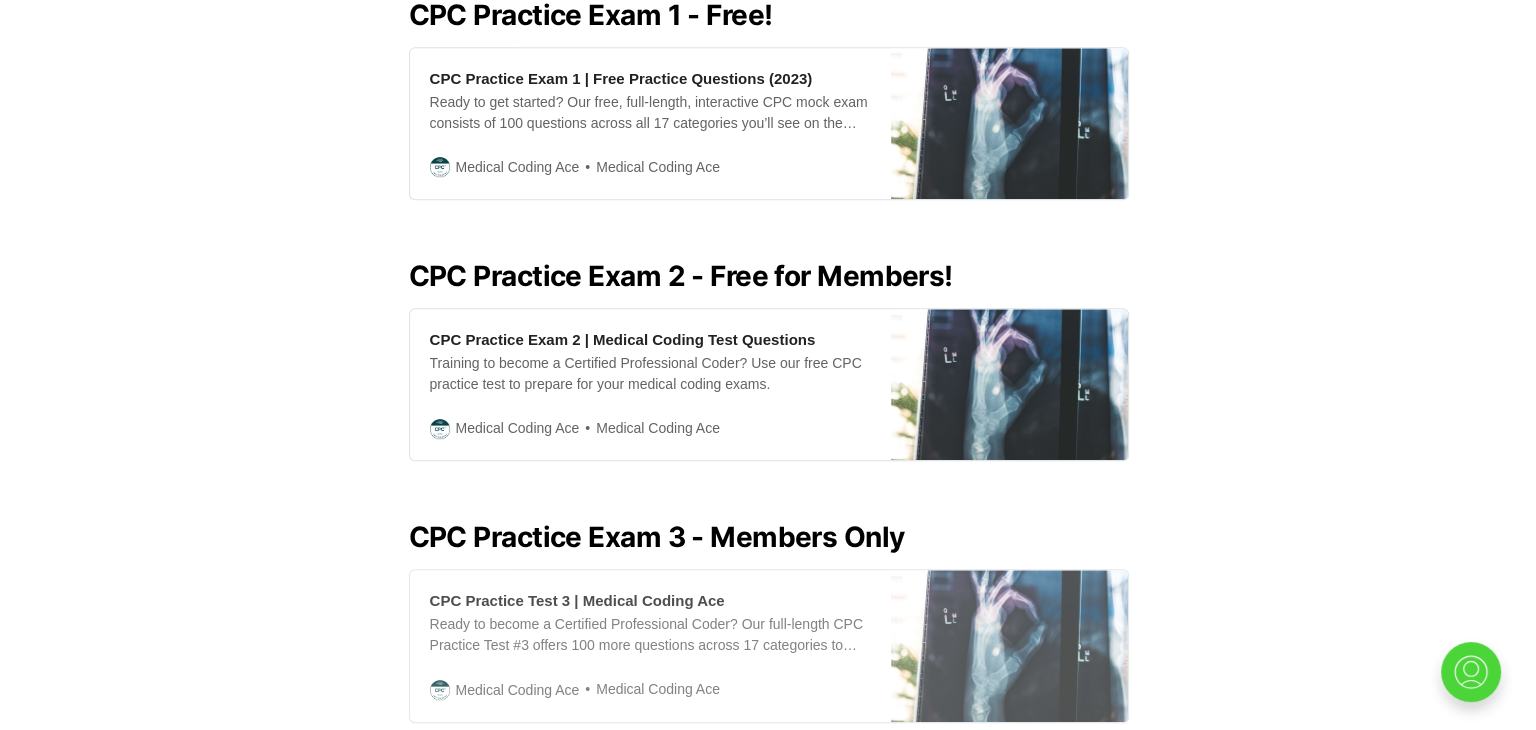 scroll, scrollTop: 998, scrollLeft: 0, axis: vertical 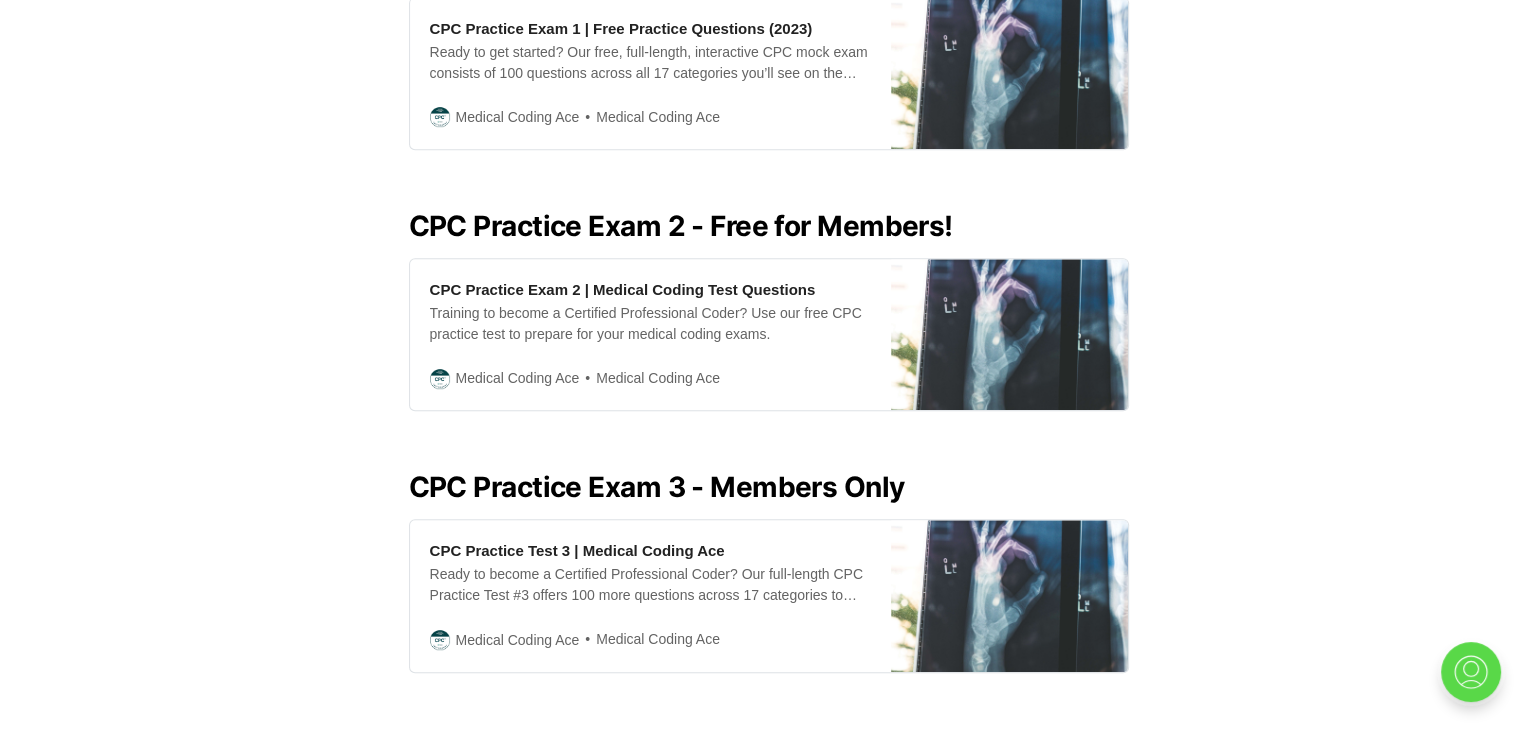 click at bounding box center (1470, 672) 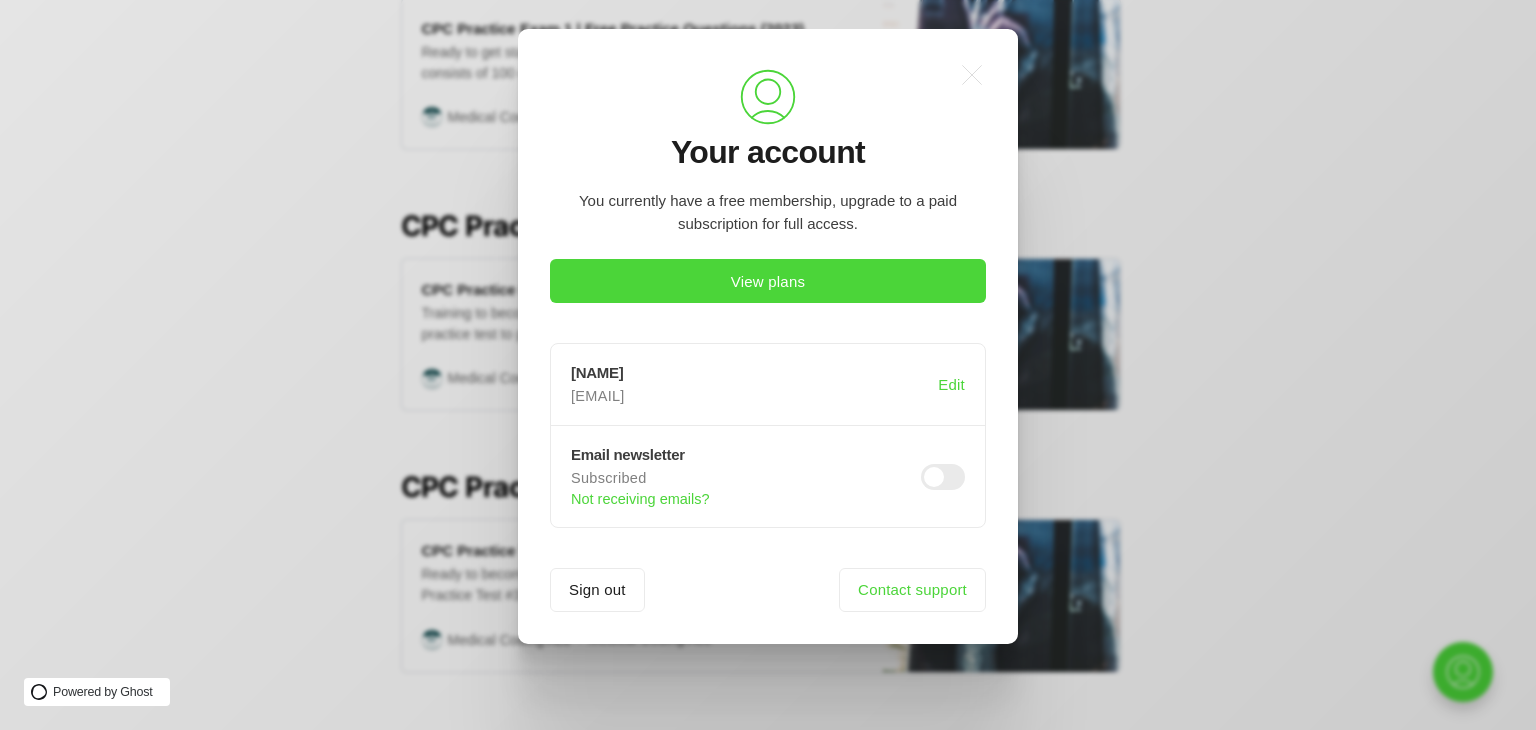 scroll, scrollTop: 0, scrollLeft: 0, axis: both 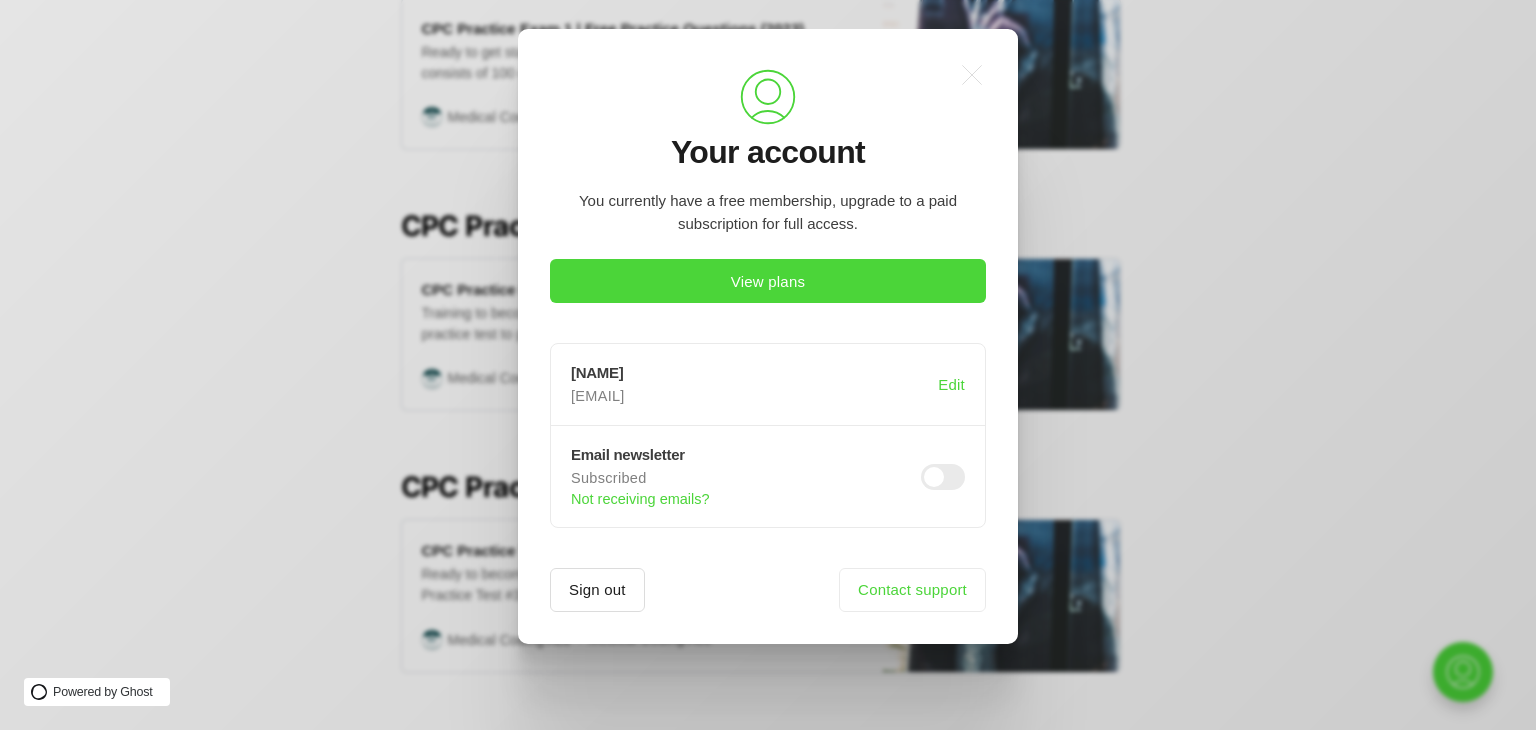 click on "Sign out" at bounding box center (597, 590) 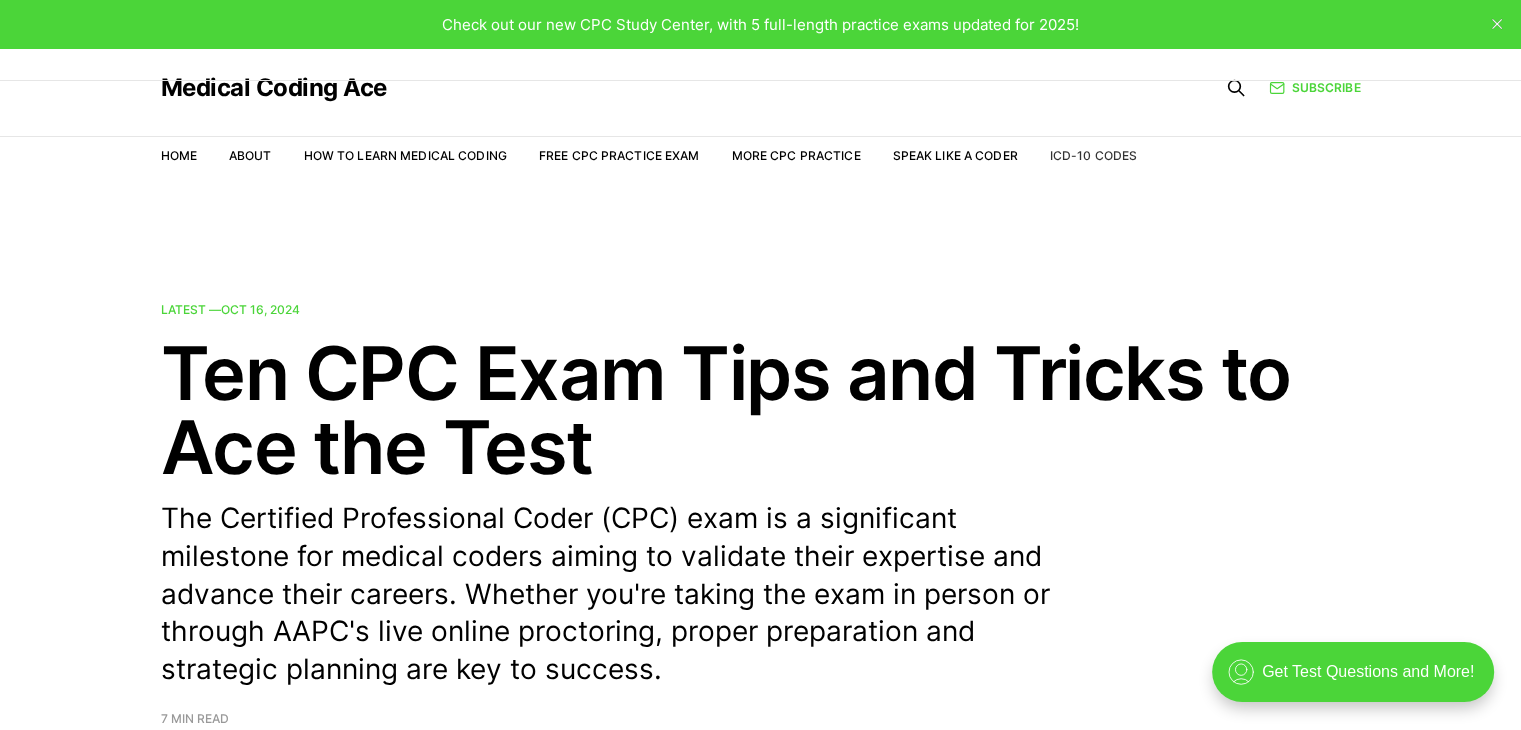 scroll, scrollTop: 0, scrollLeft: 0, axis: both 